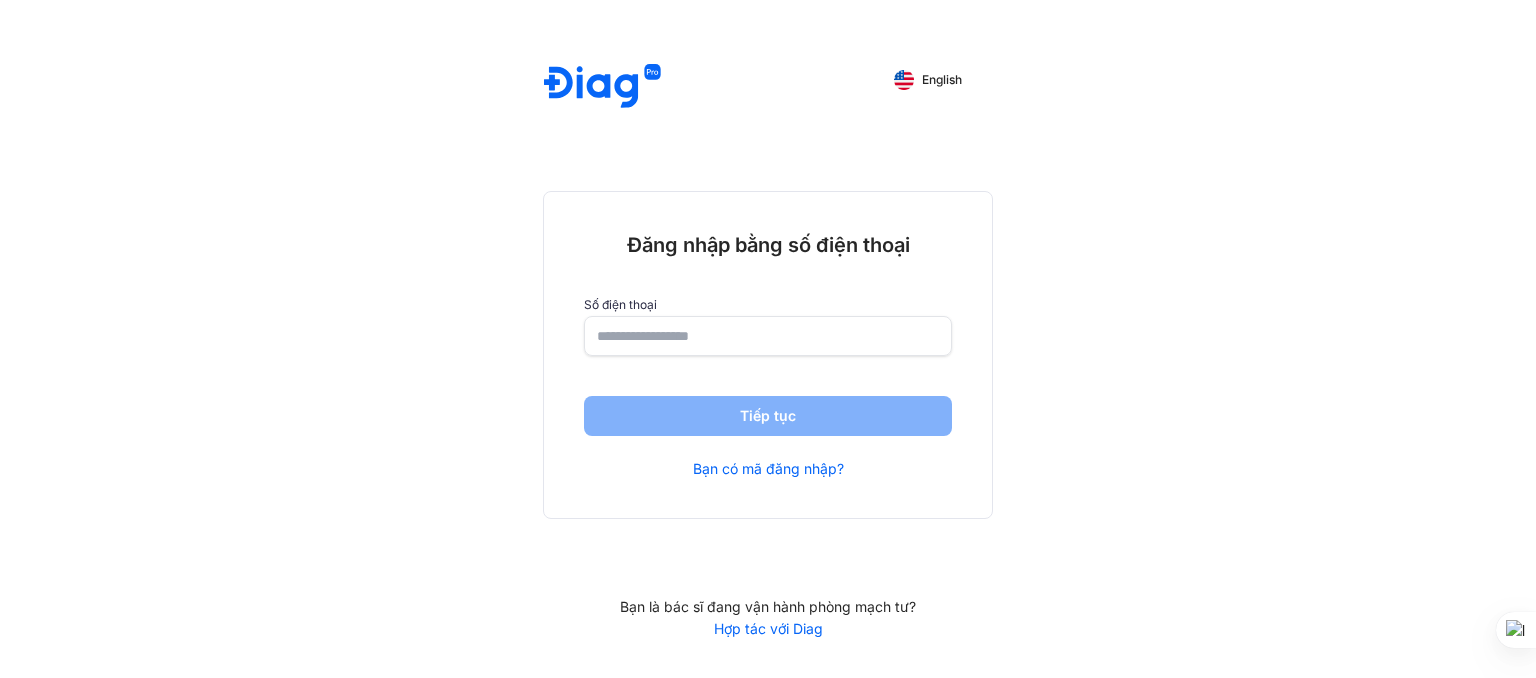scroll, scrollTop: 0, scrollLeft: 0, axis: both 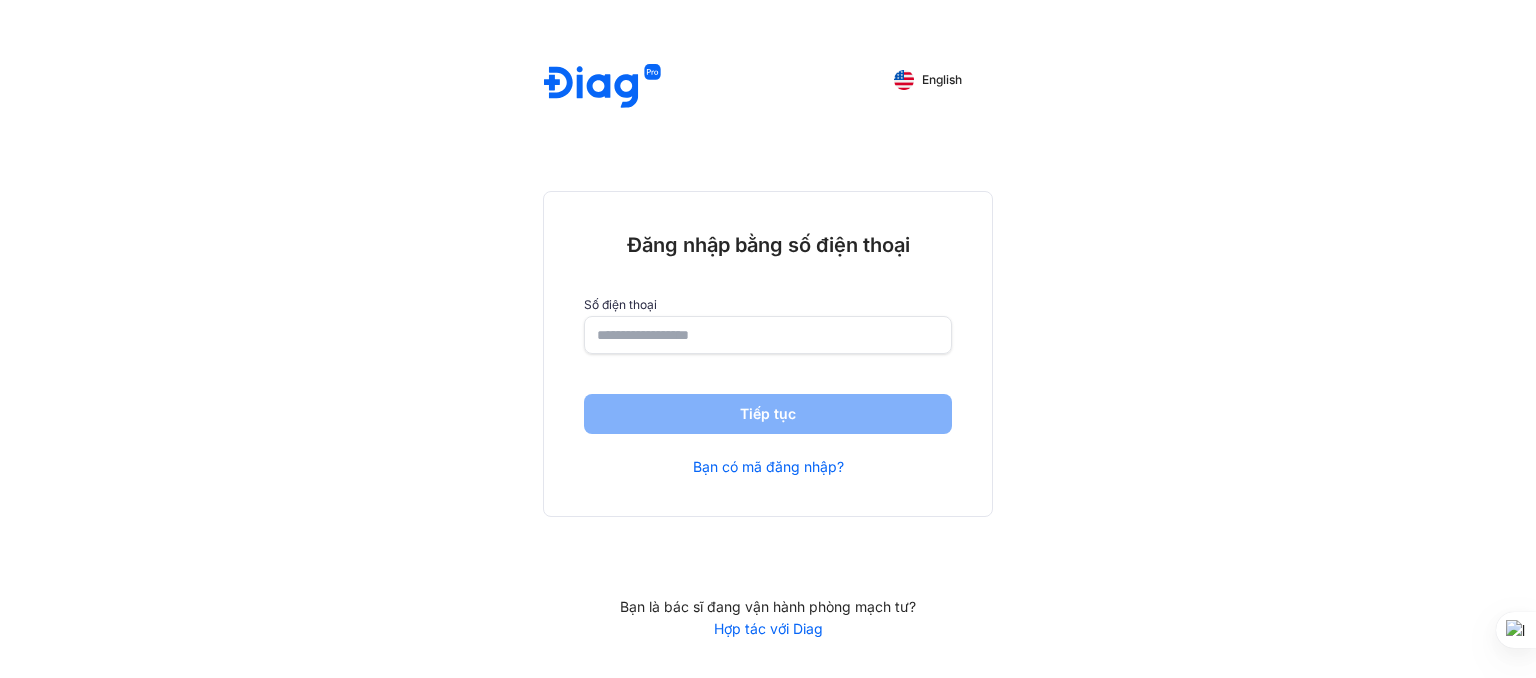 click 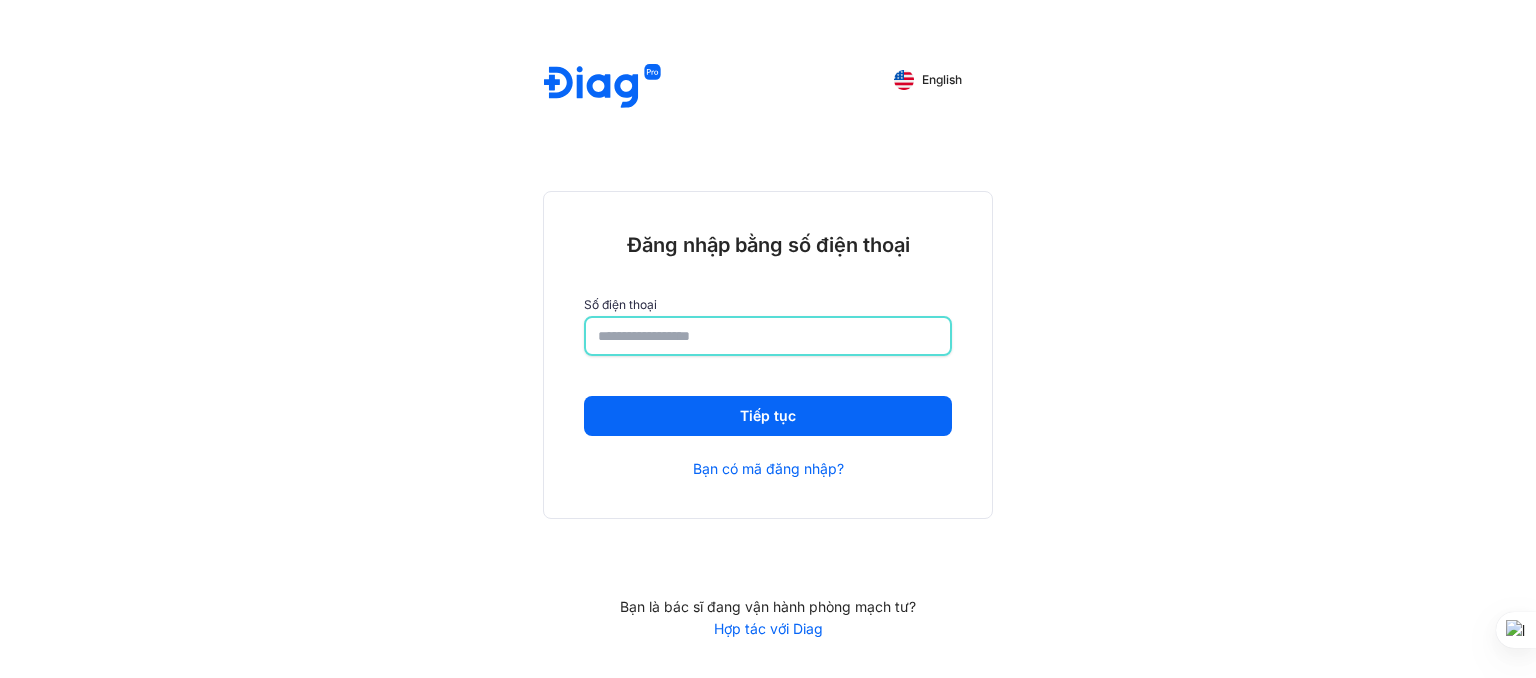 type on "**********" 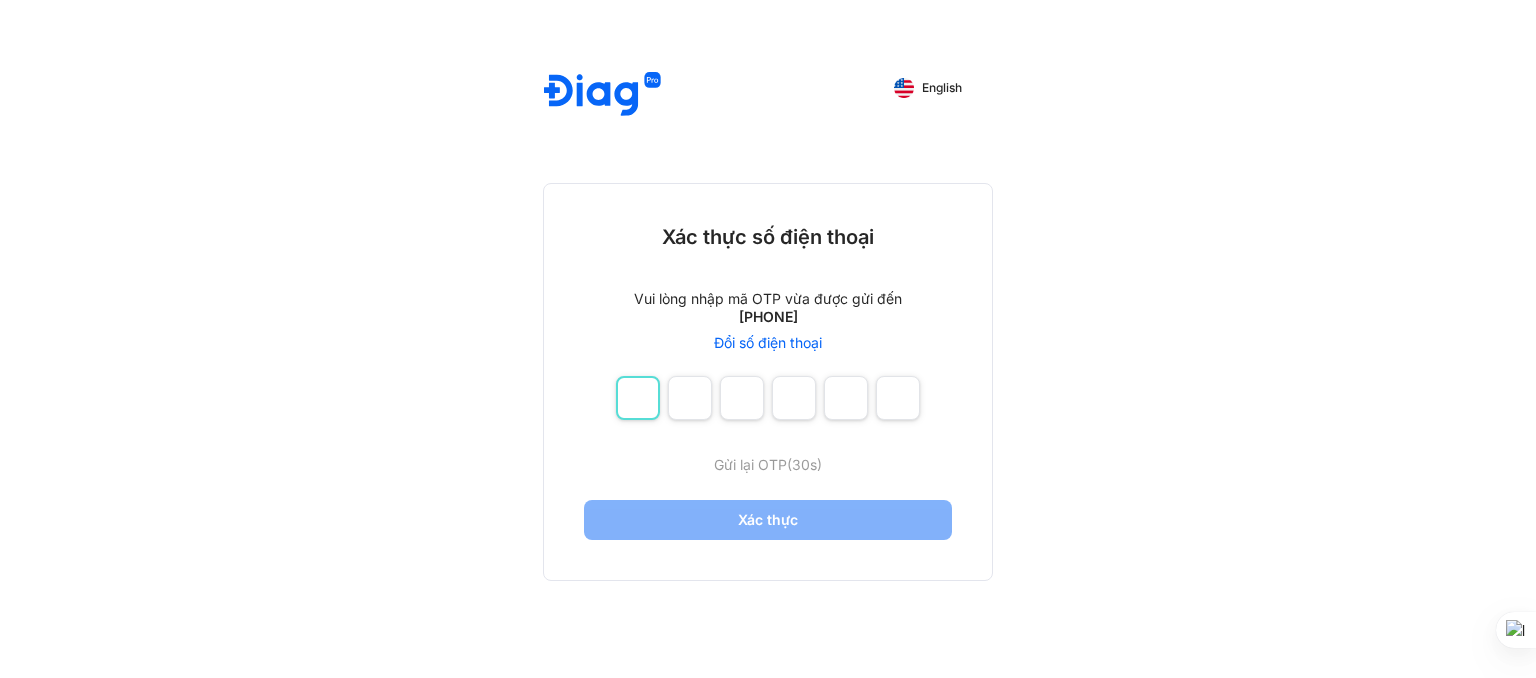 click at bounding box center [638, 398] 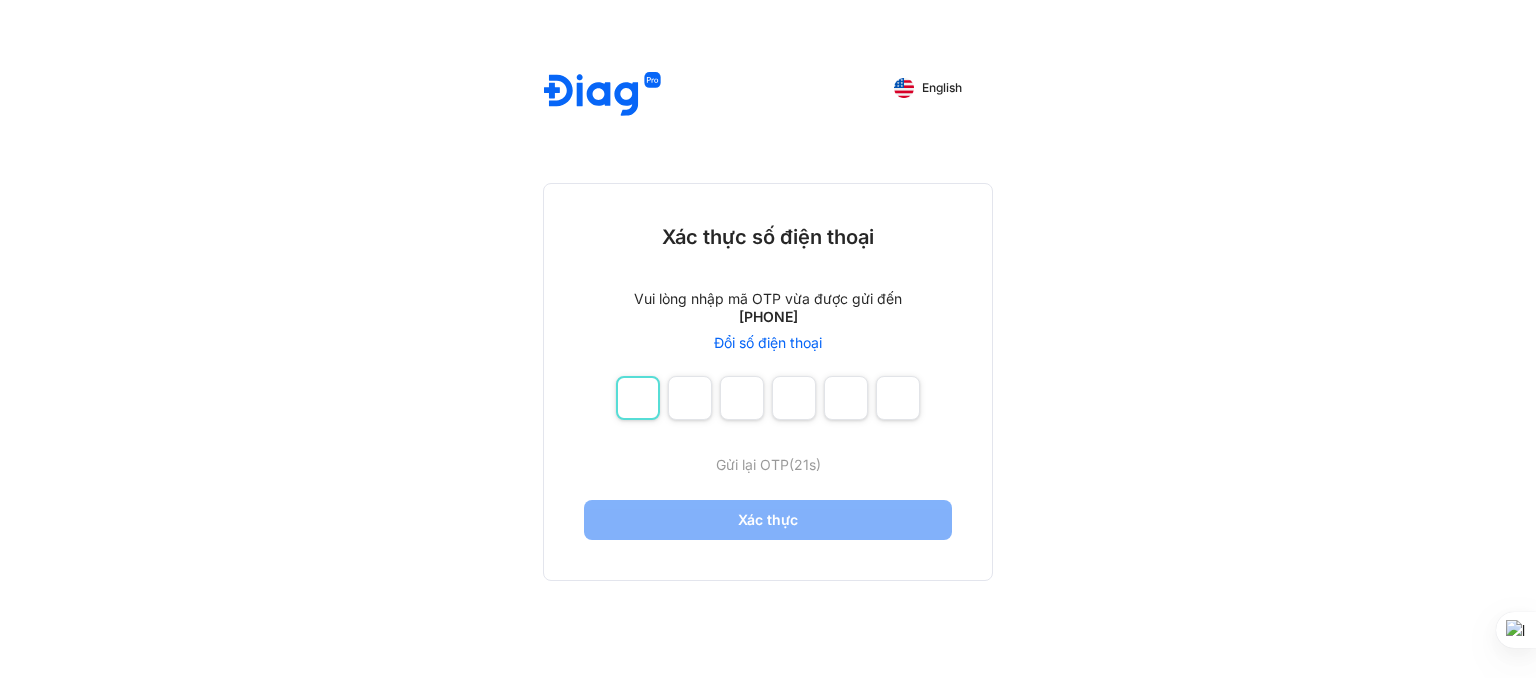 type on "*" 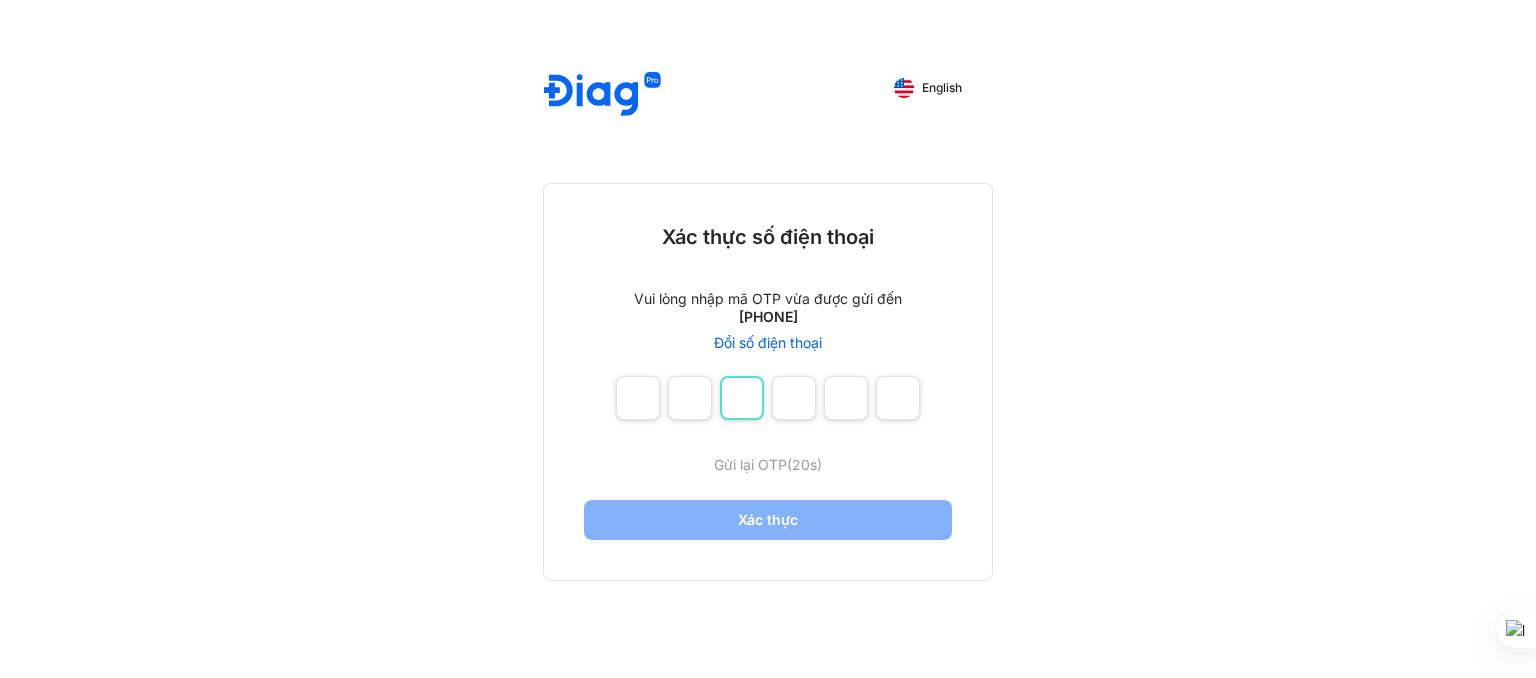 type on "*" 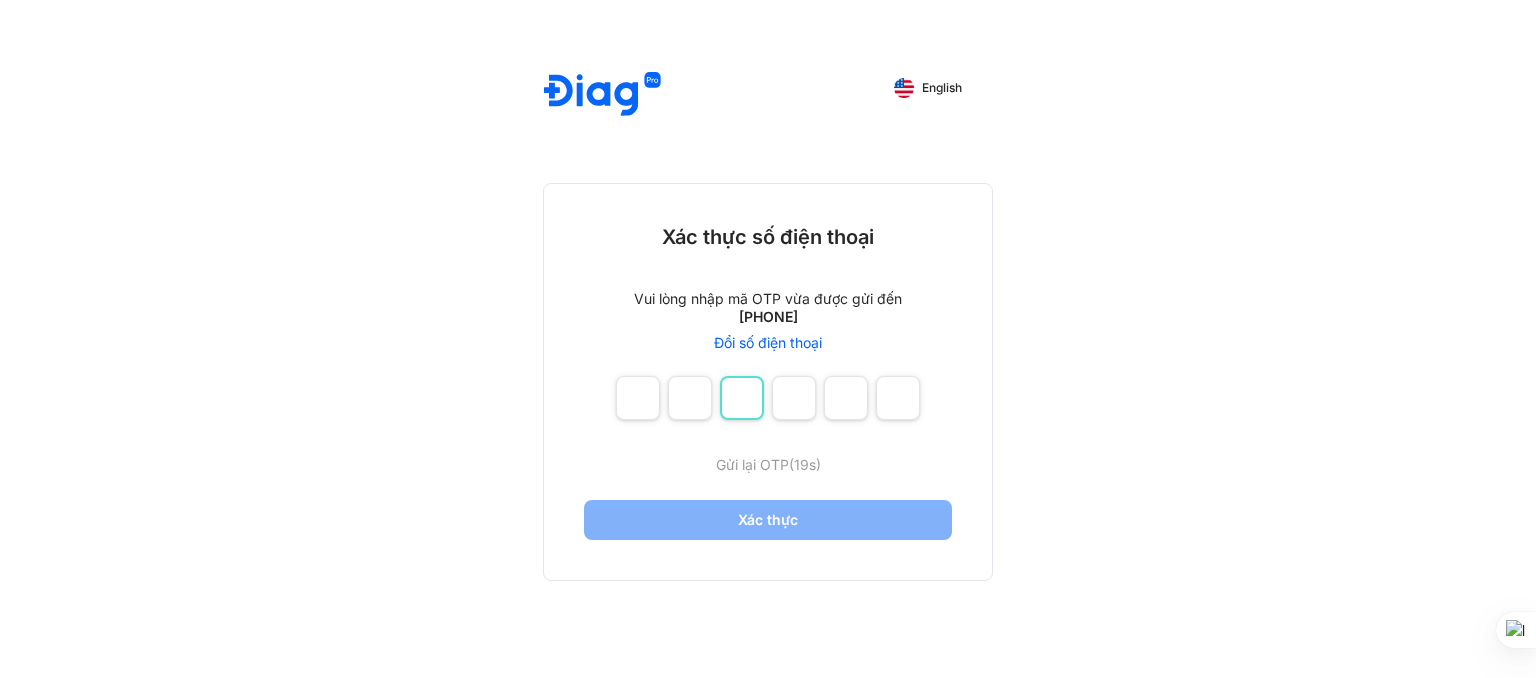 type on "****" 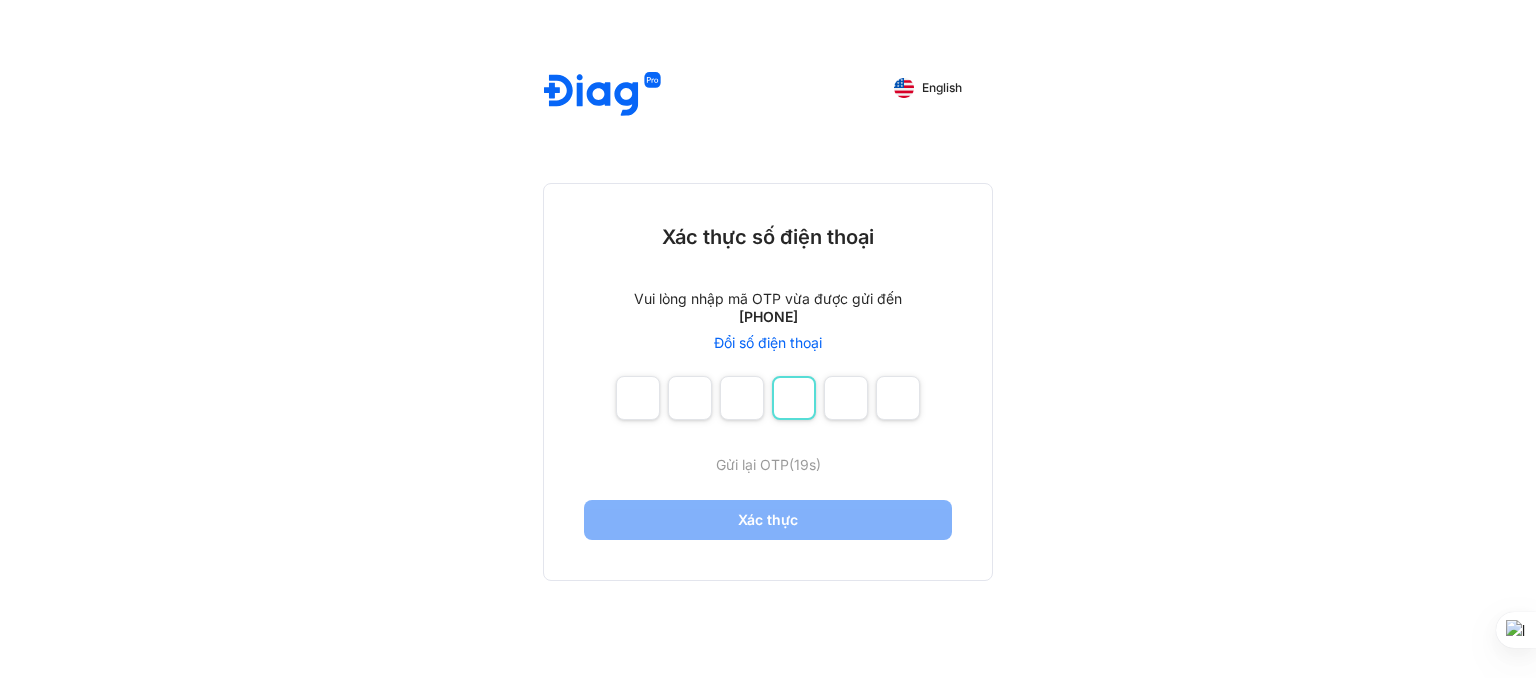 type on "****" 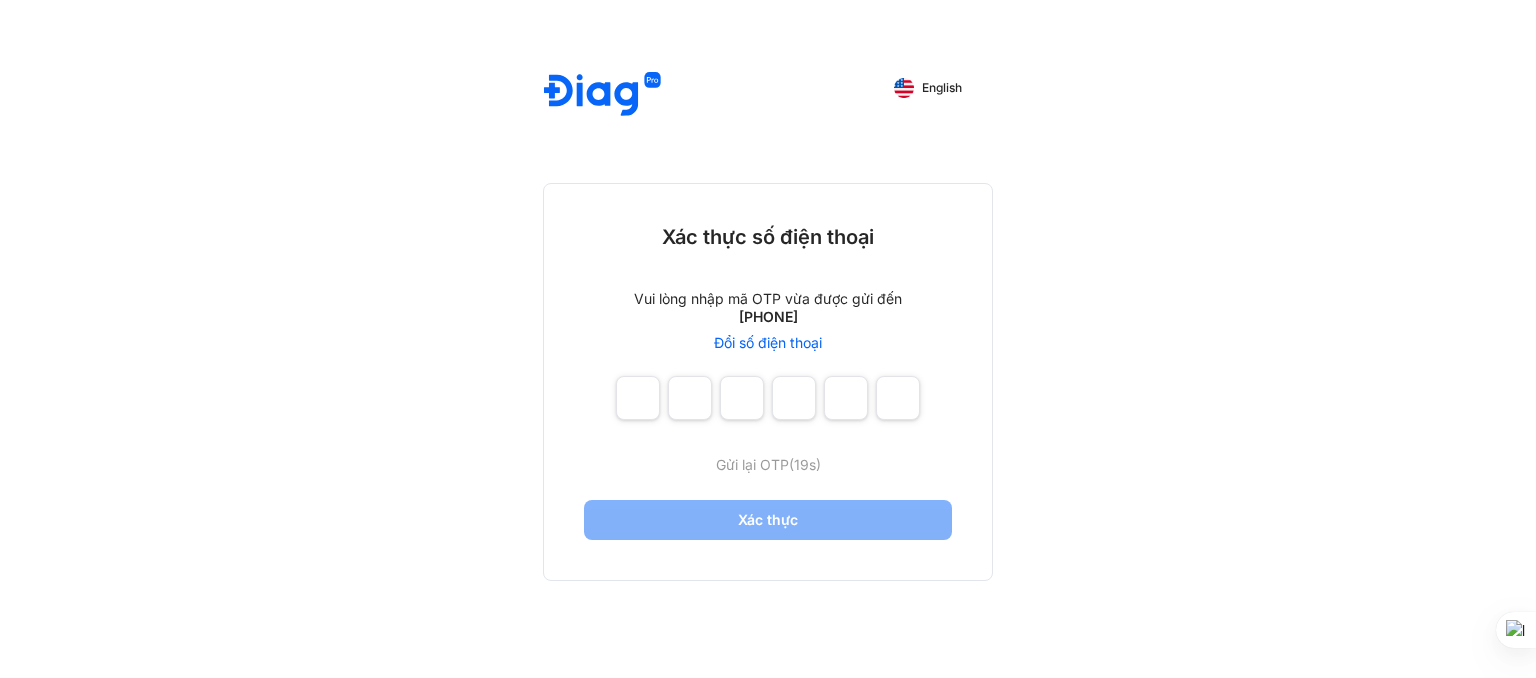type on "*" 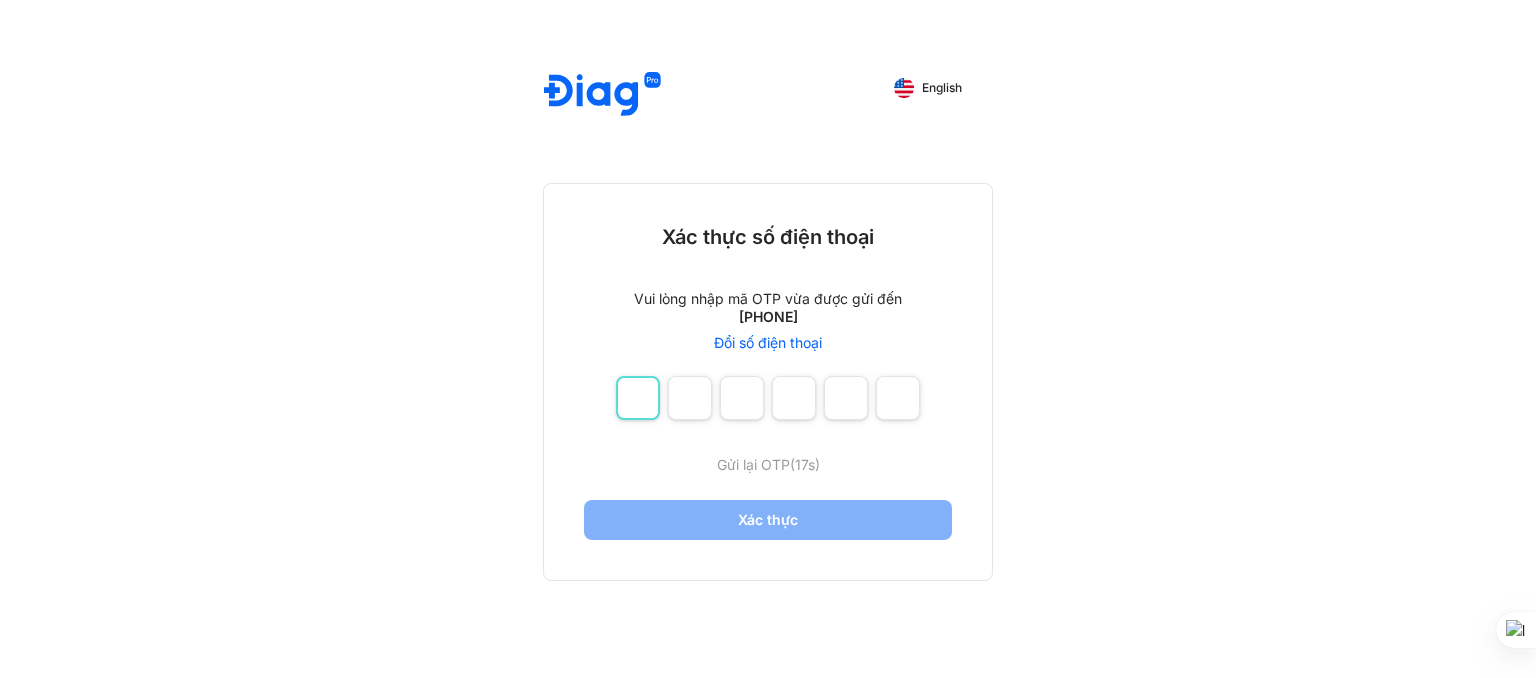 click at bounding box center (638, 398) 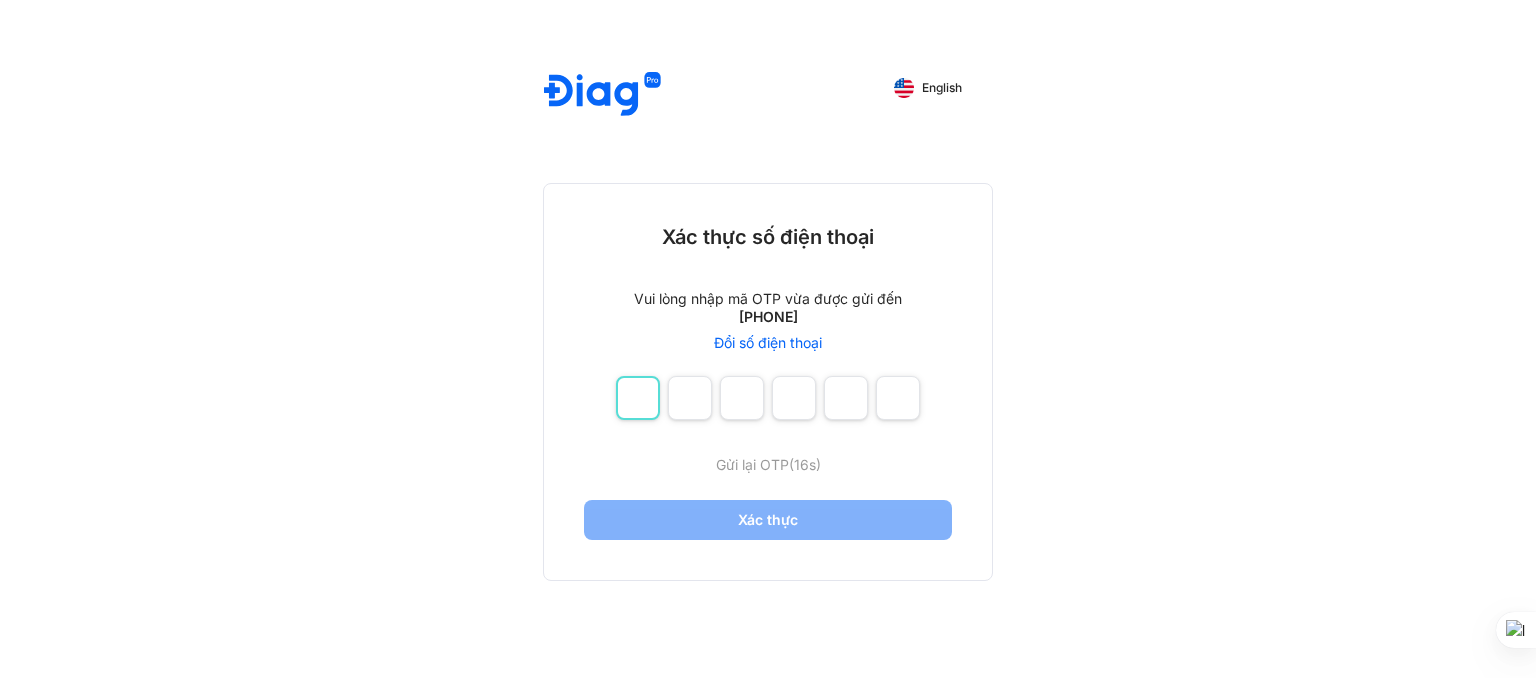 type on "*" 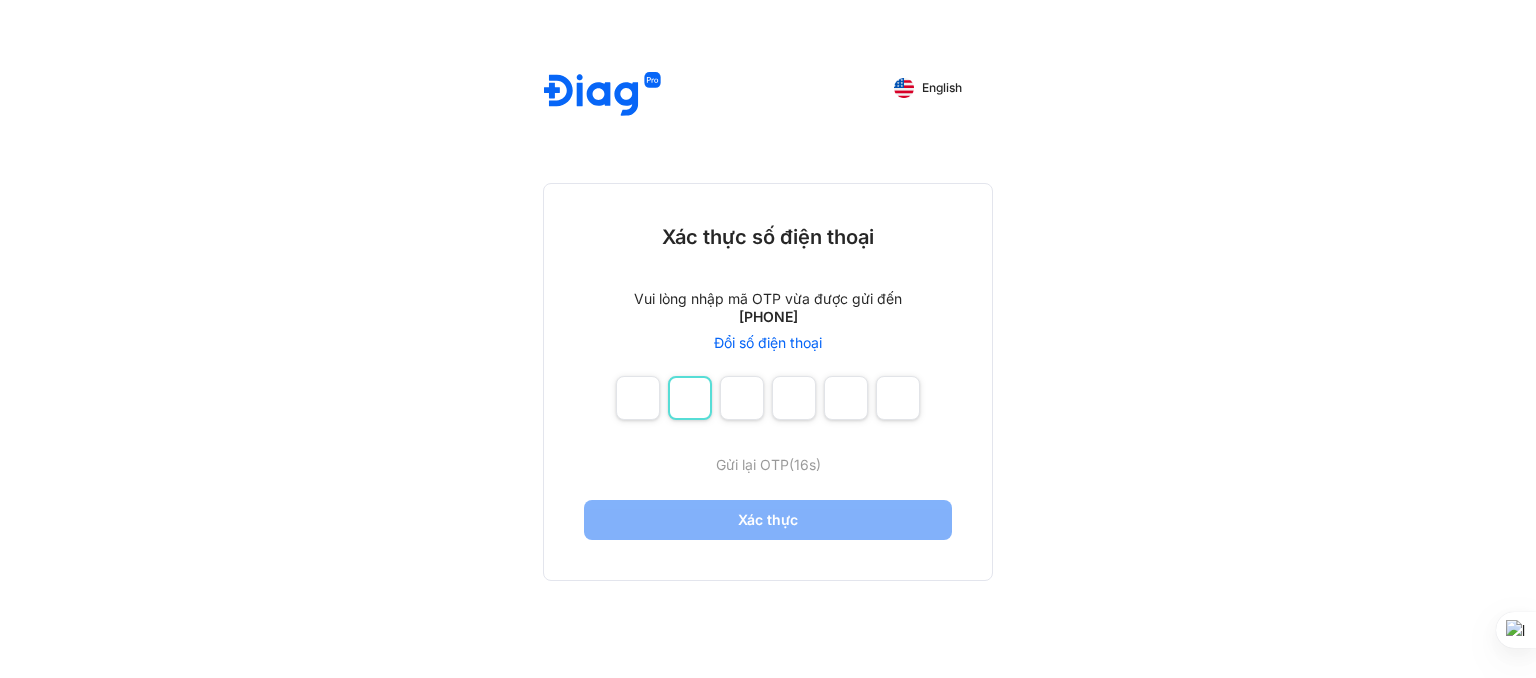 type on "*" 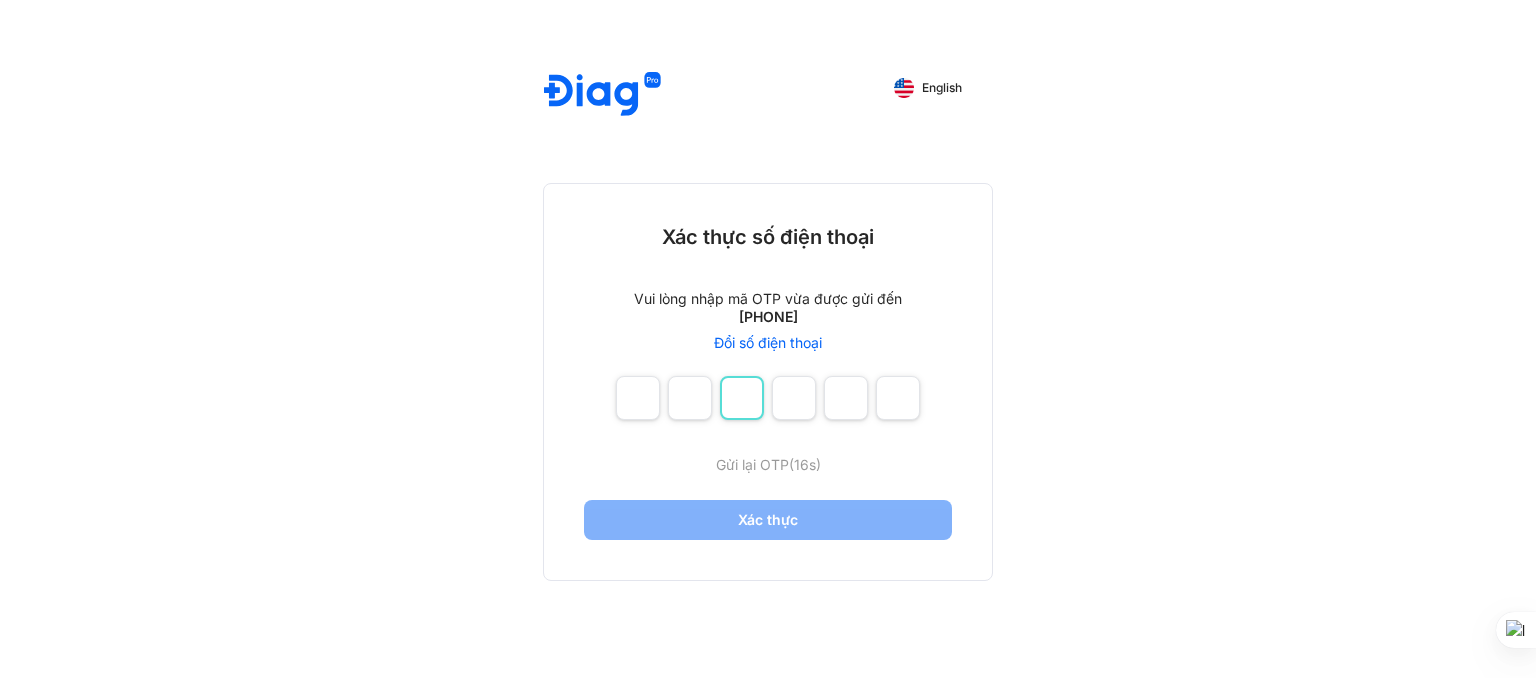 type on "**" 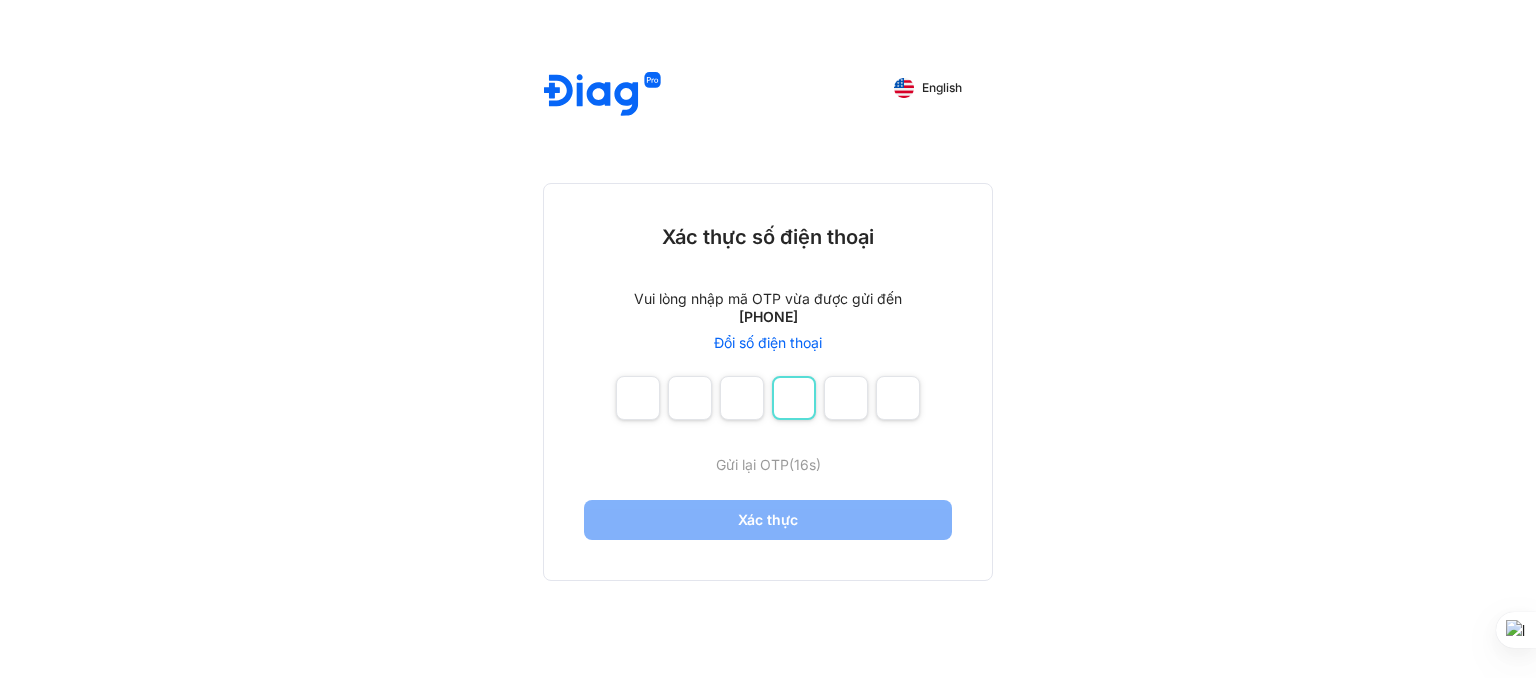 type on "*" 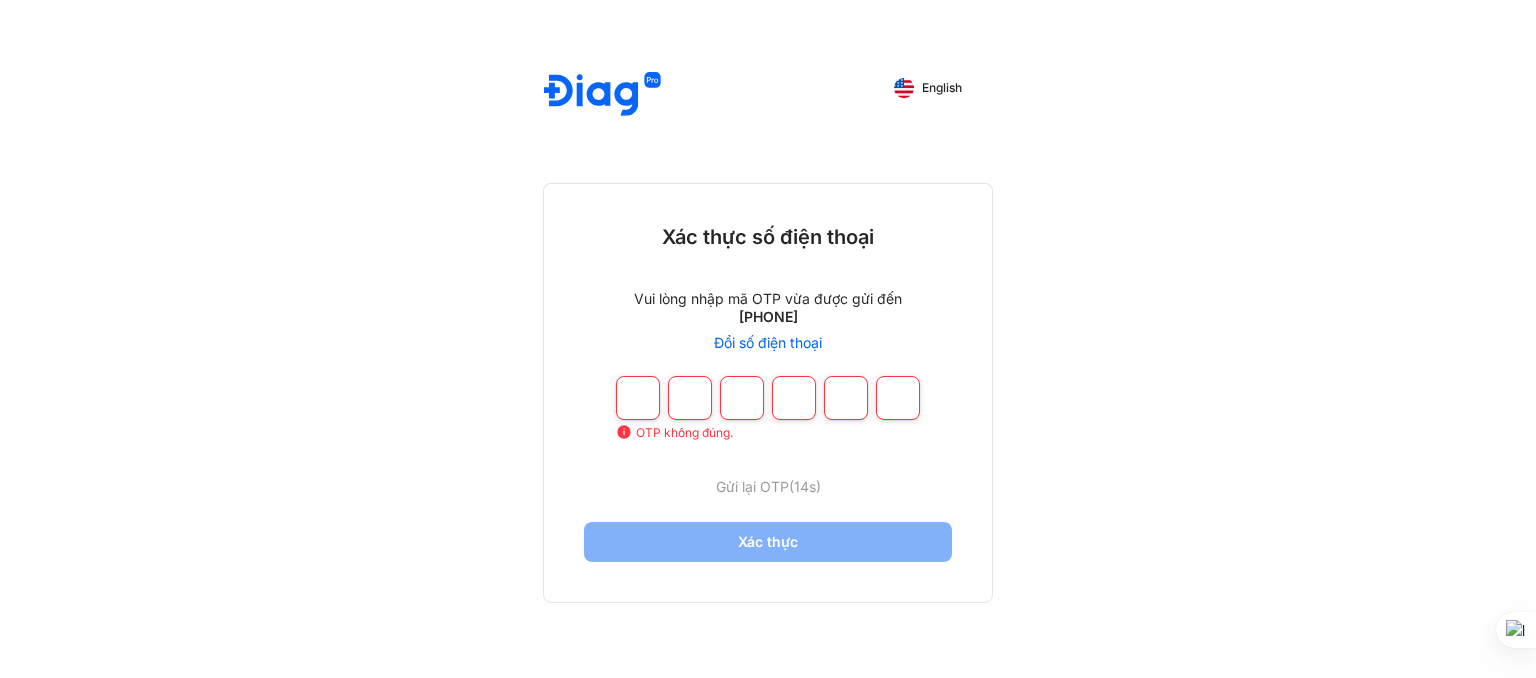 click on "* * ** **" at bounding box center (768, 398) 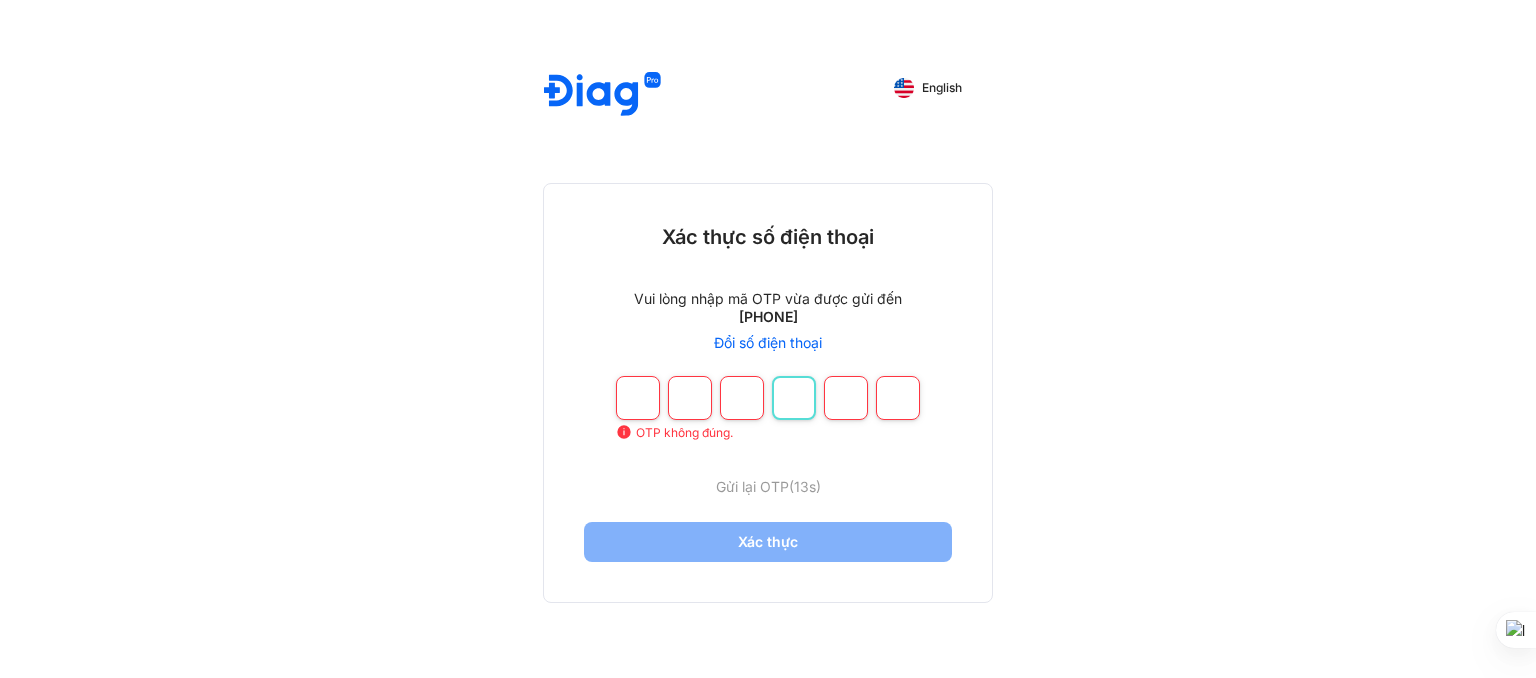 type 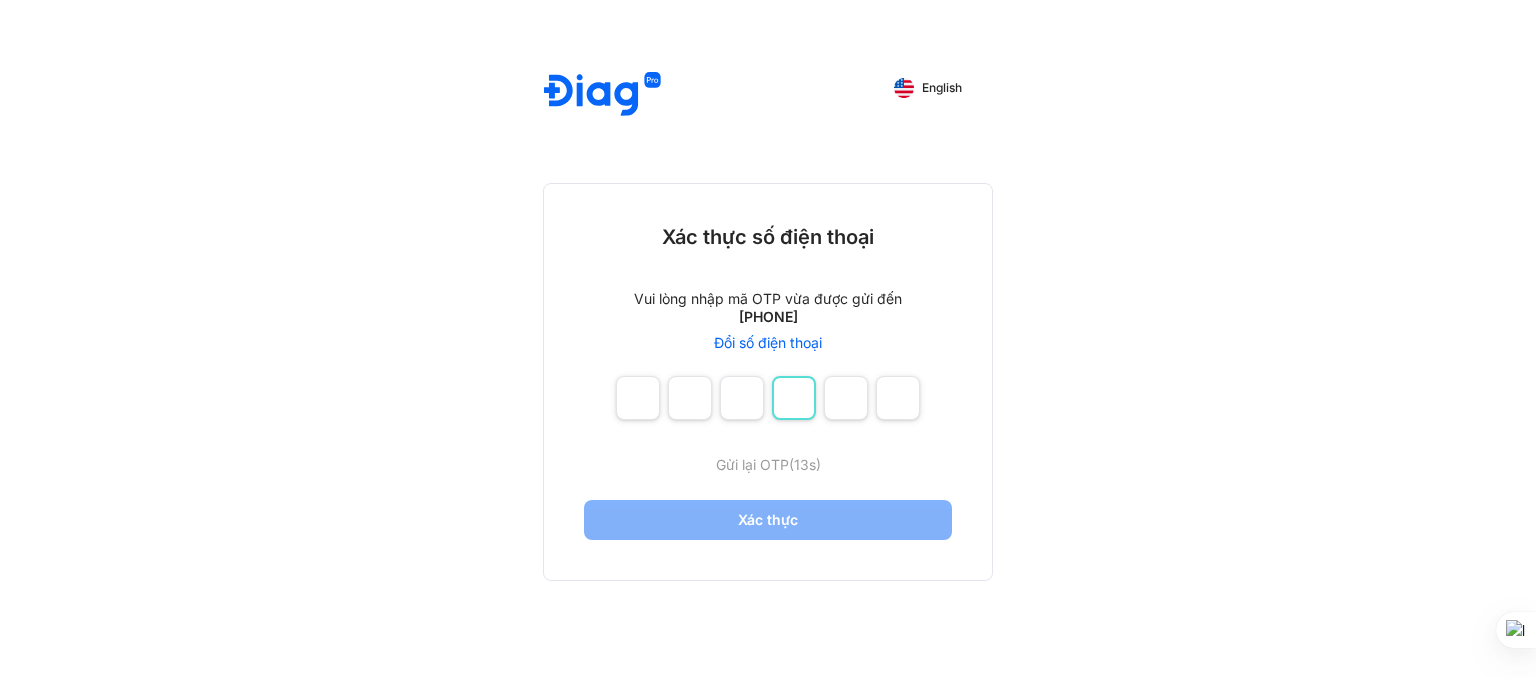 click at bounding box center [794, 398] 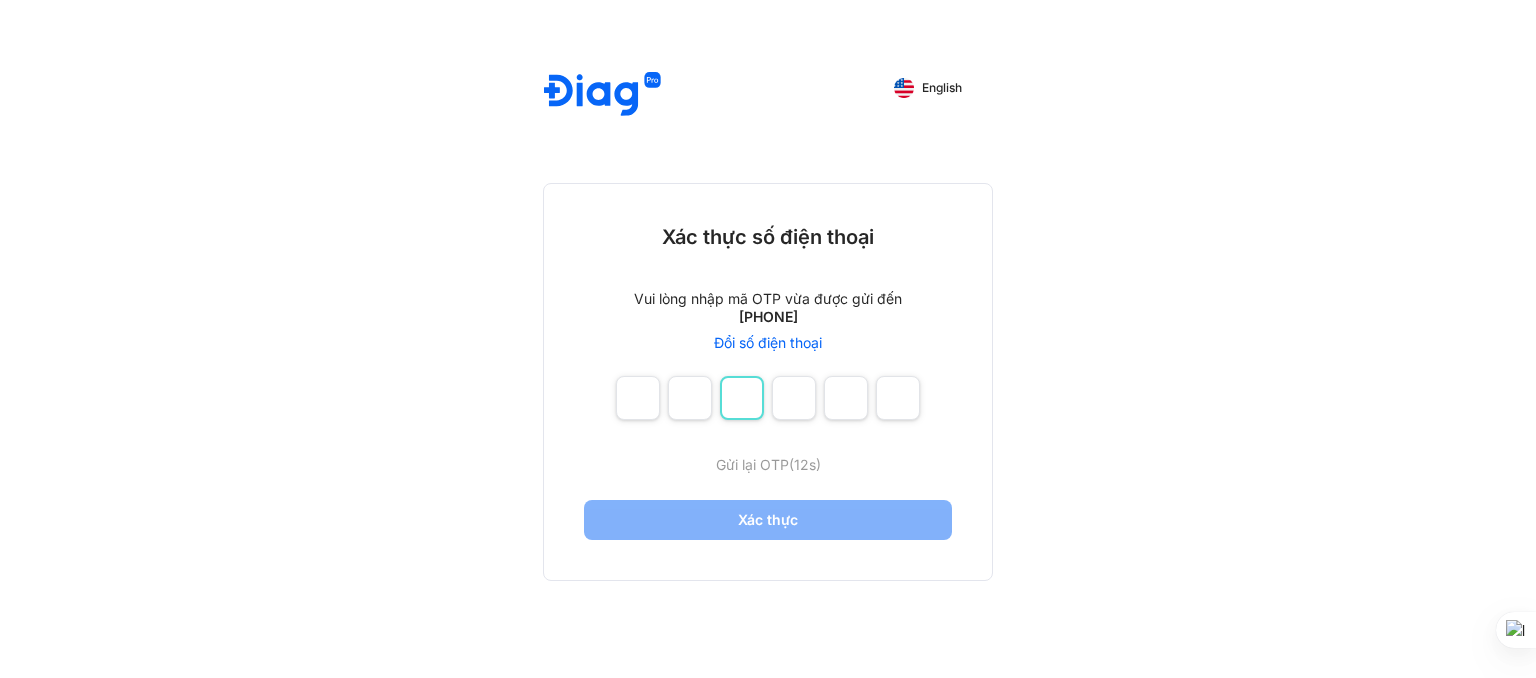 type 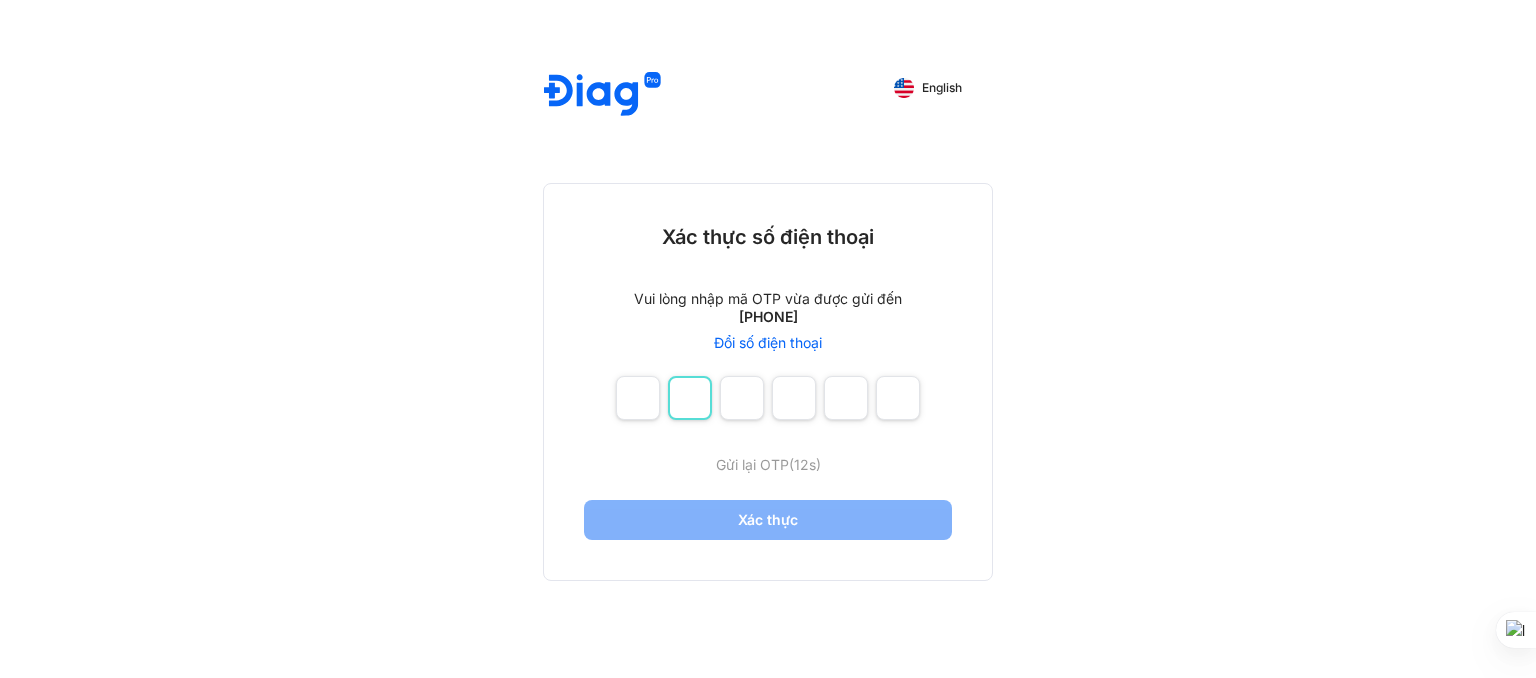 type 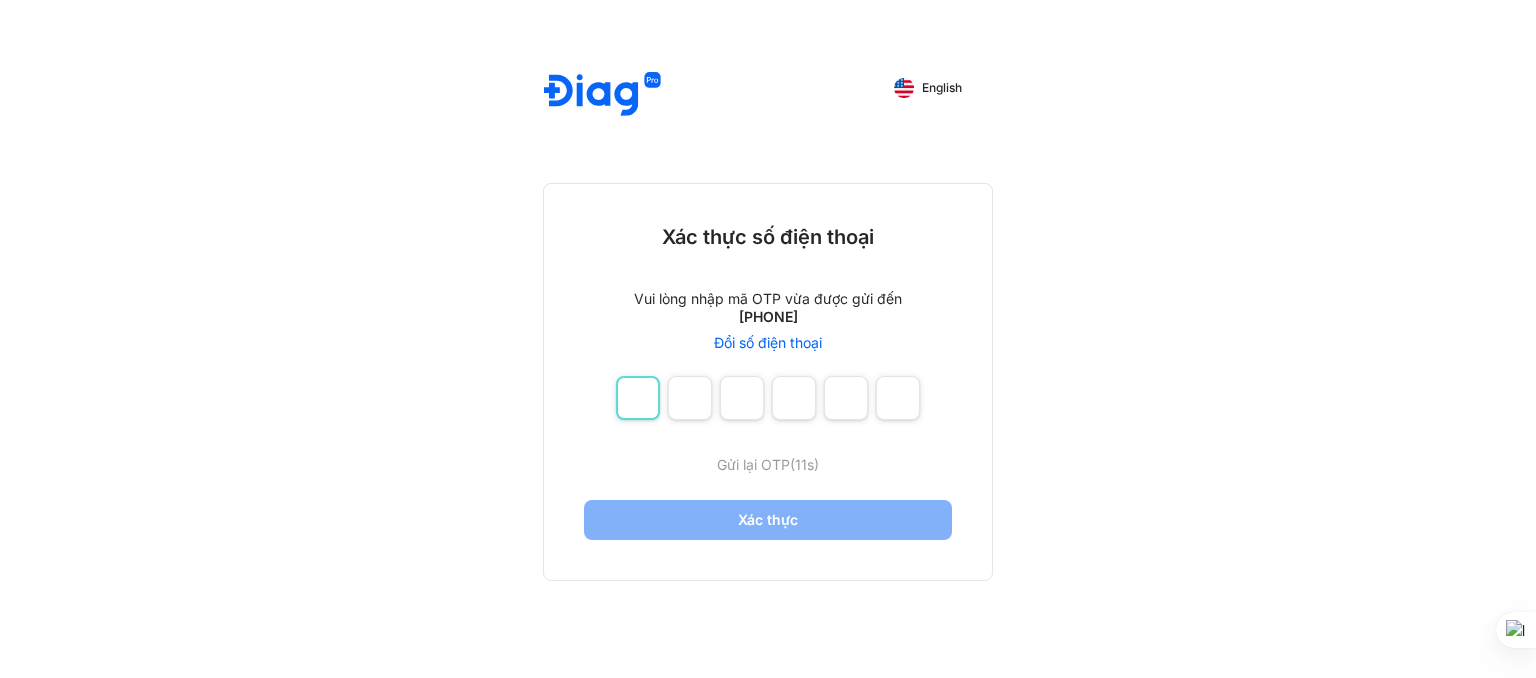 type on "*" 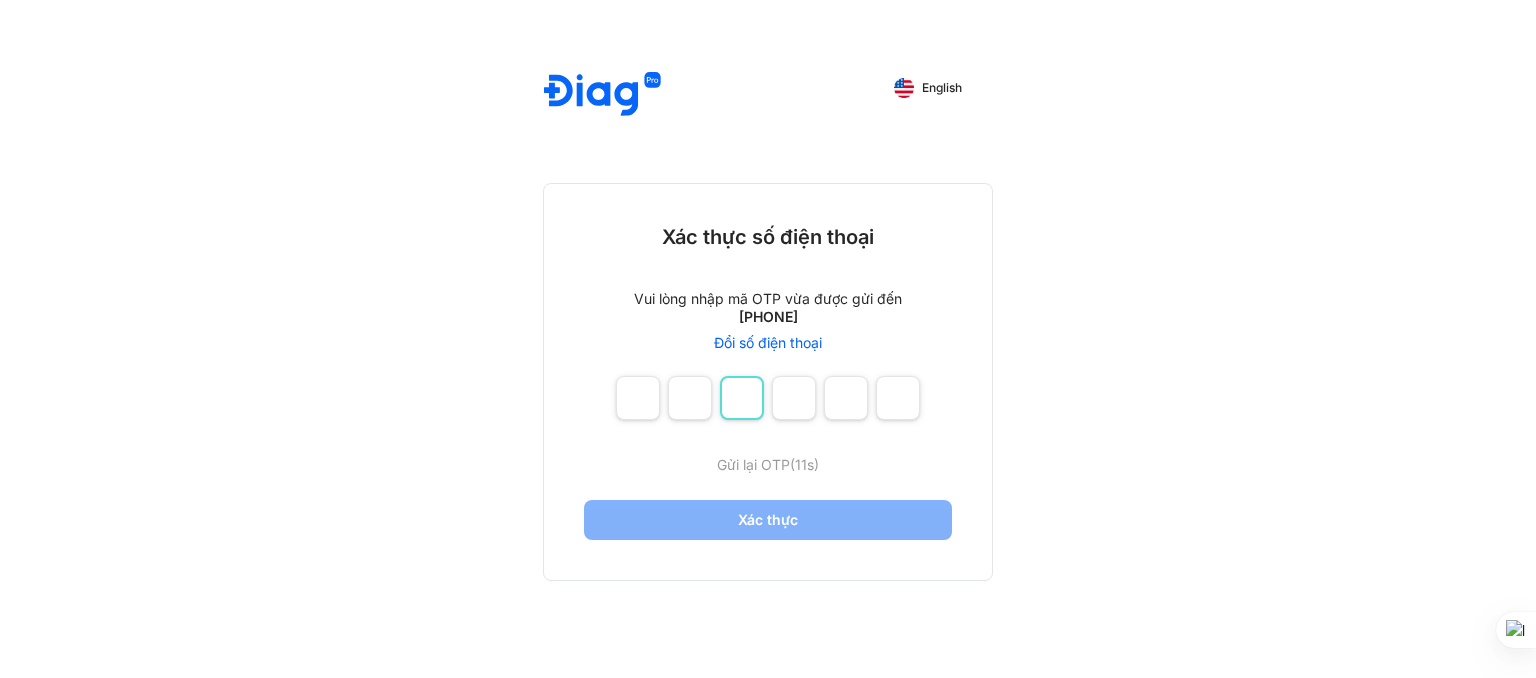 type on "*" 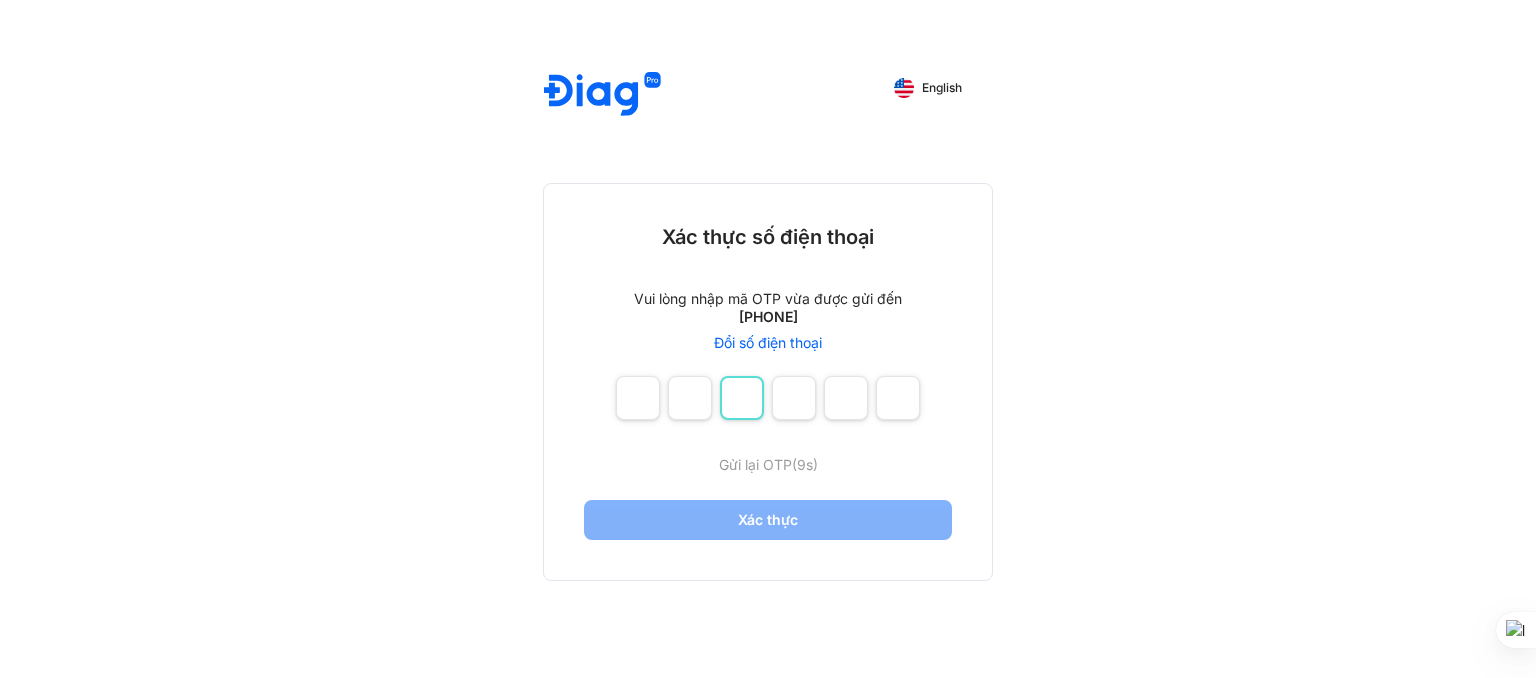 type on "*" 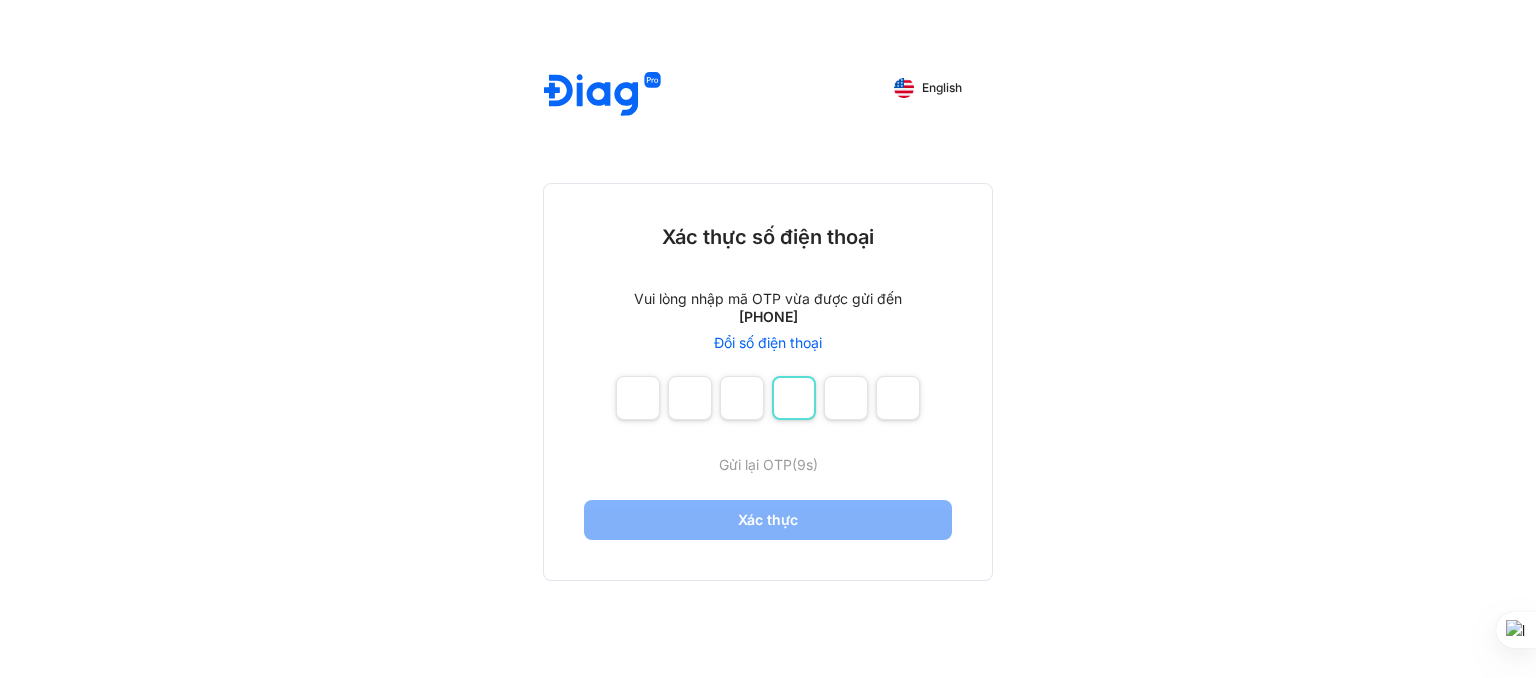 type on "*" 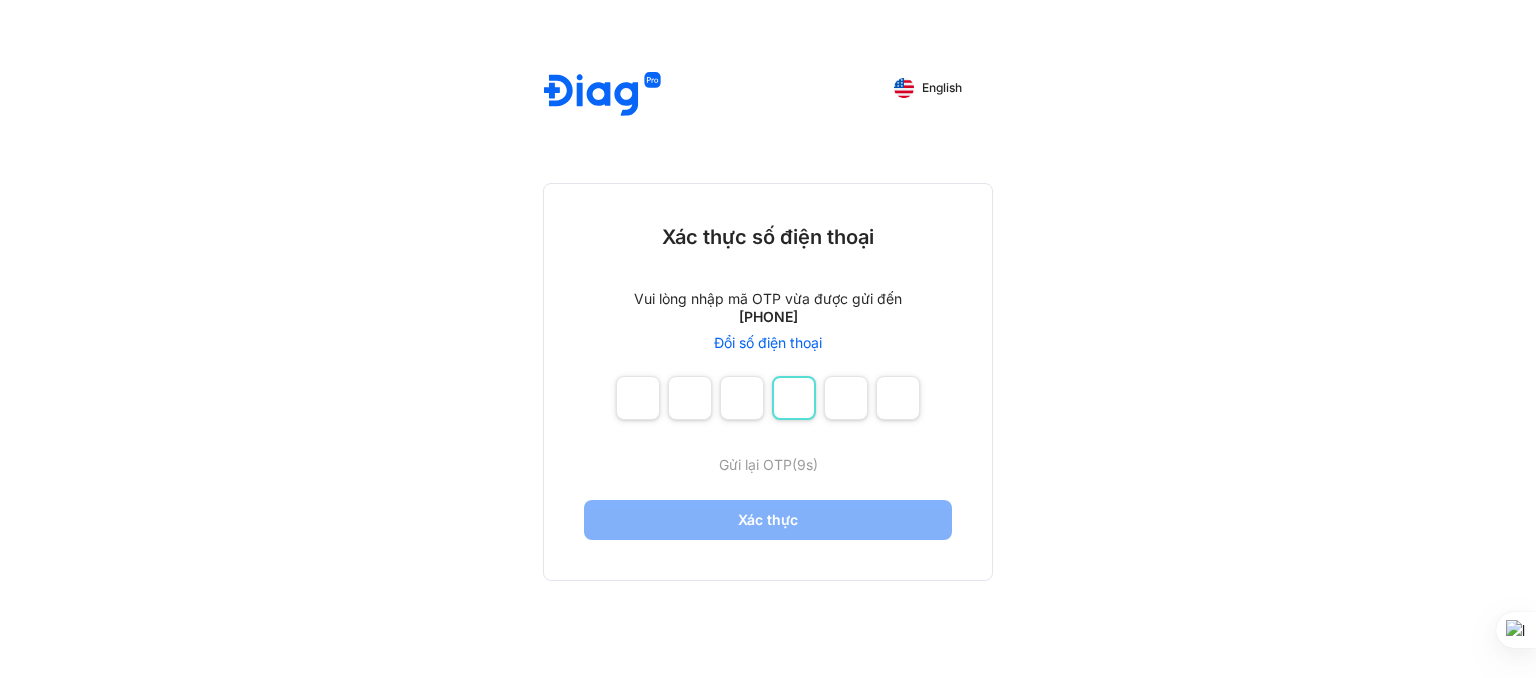 type 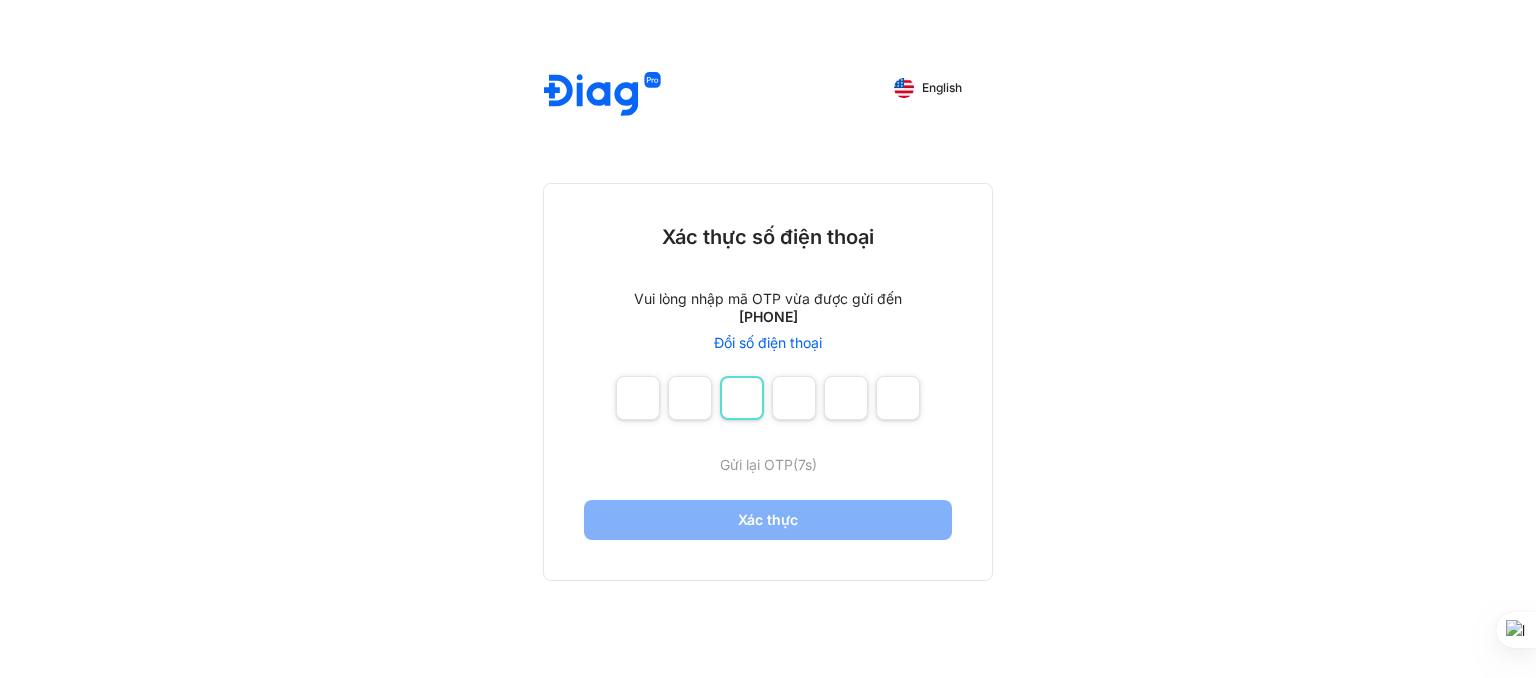 type on "*" 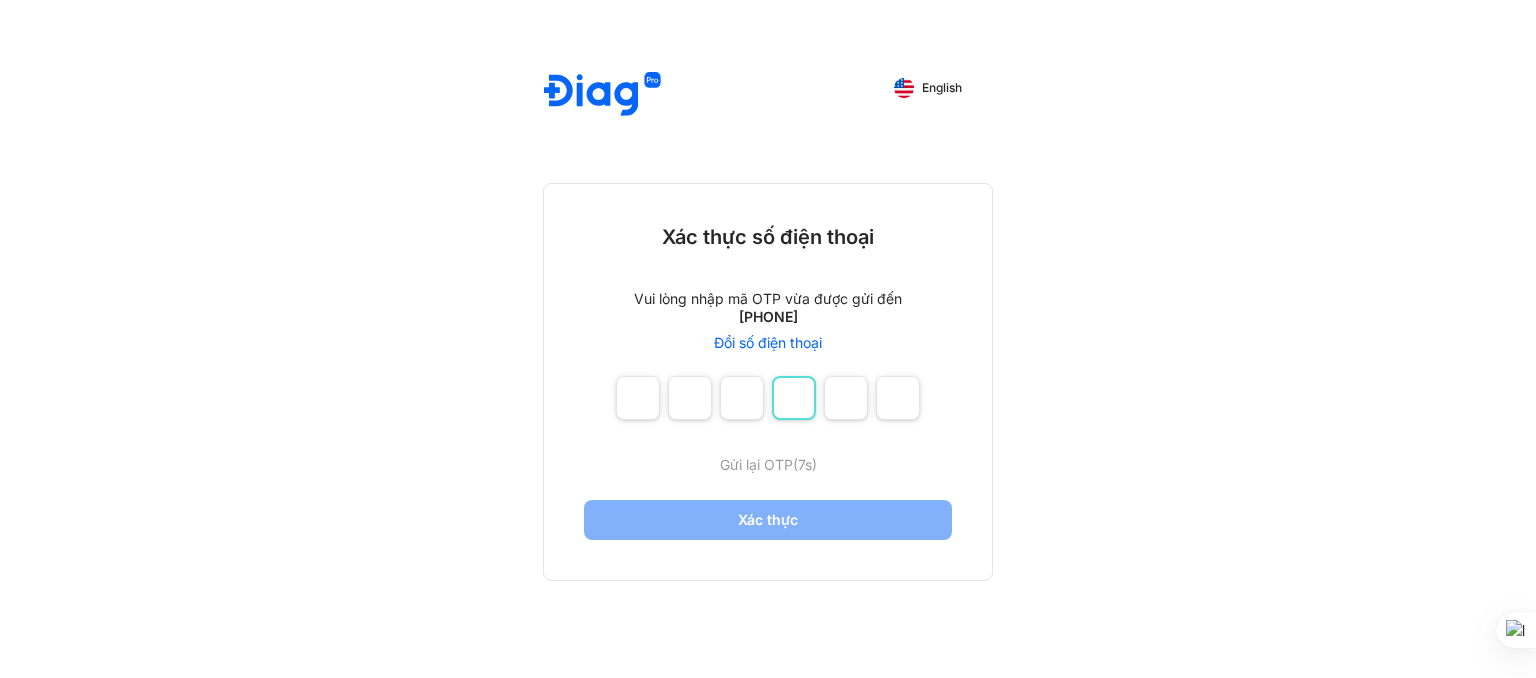 type on "*" 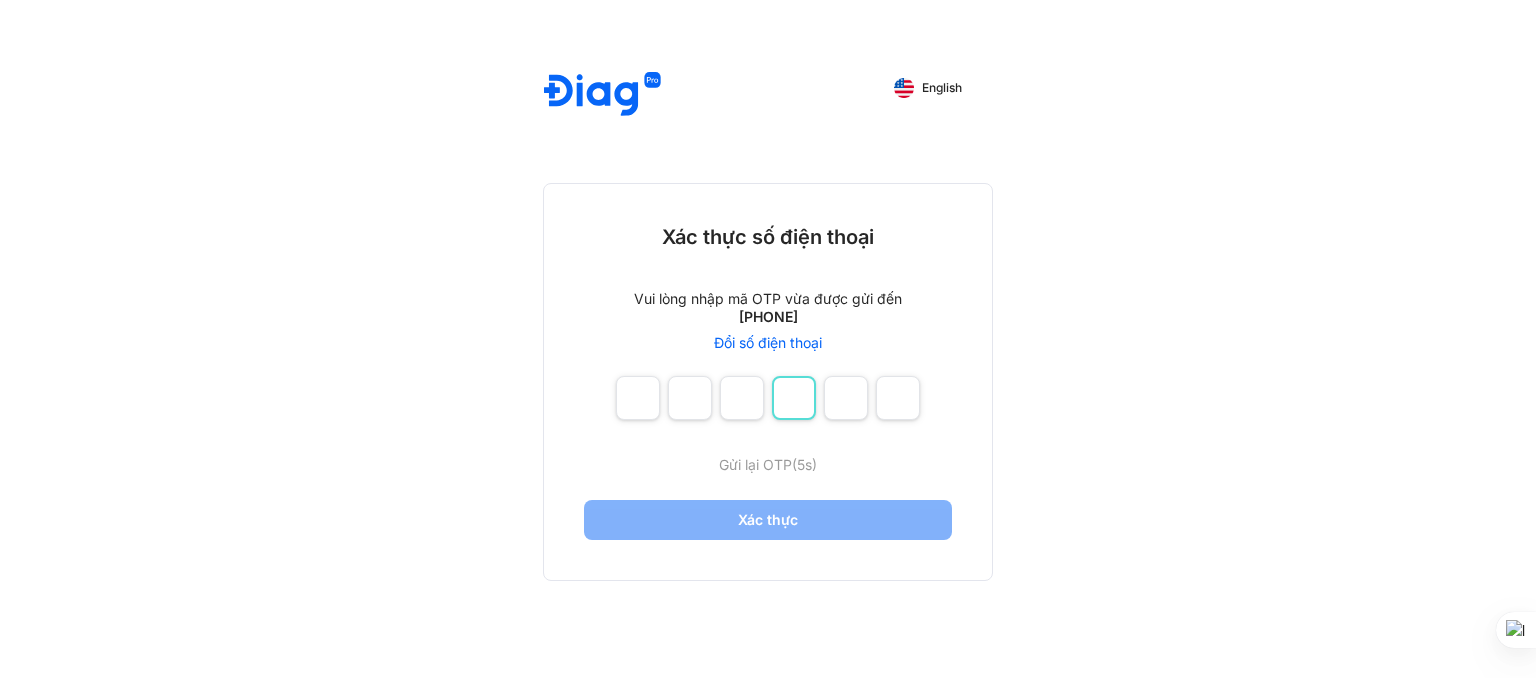 type on "*" 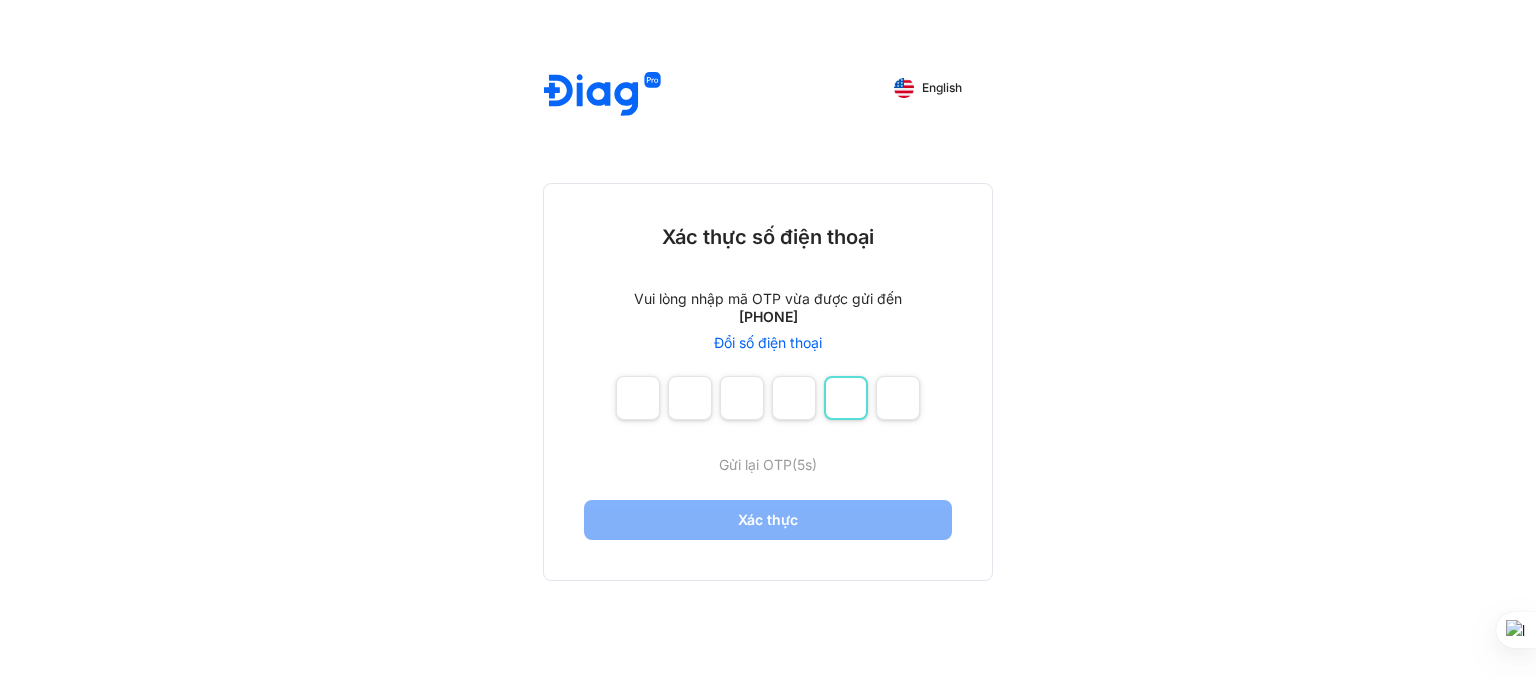 type on "*" 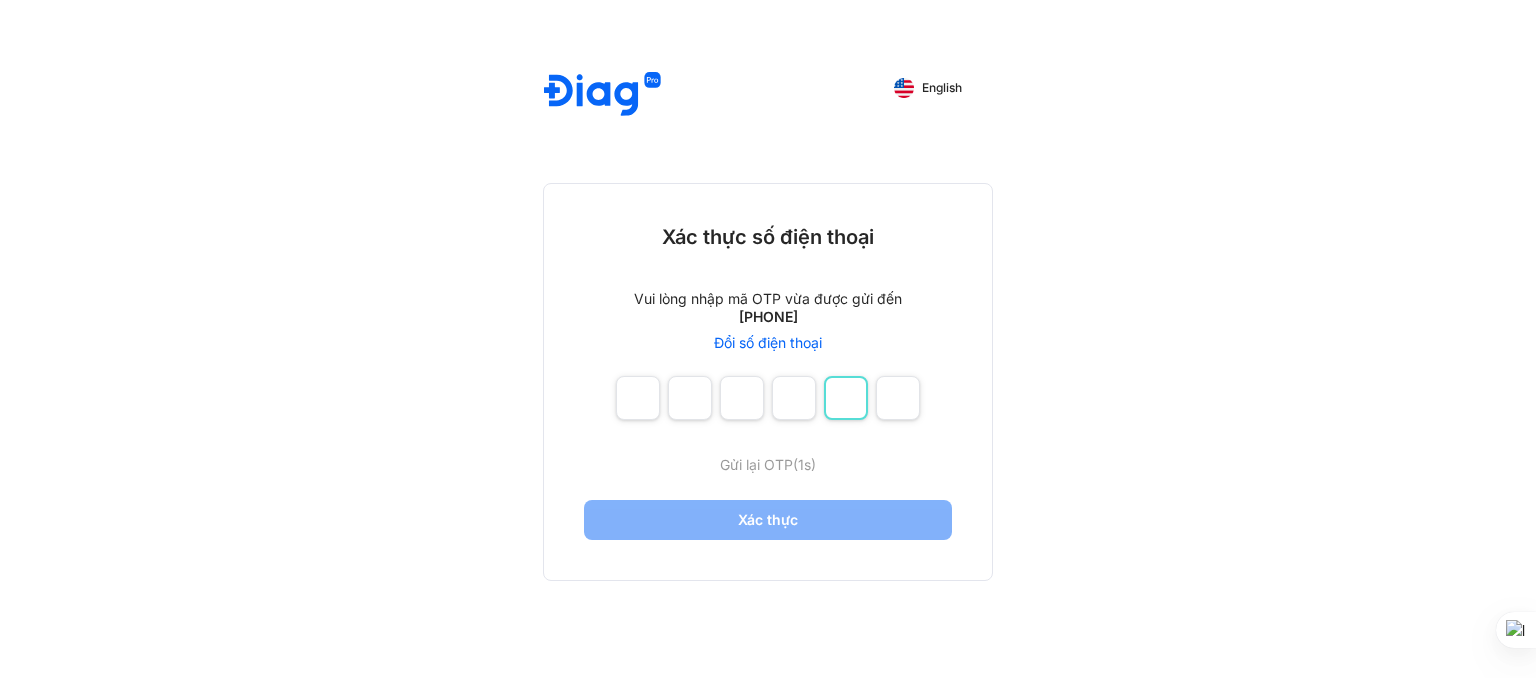 type on "*" 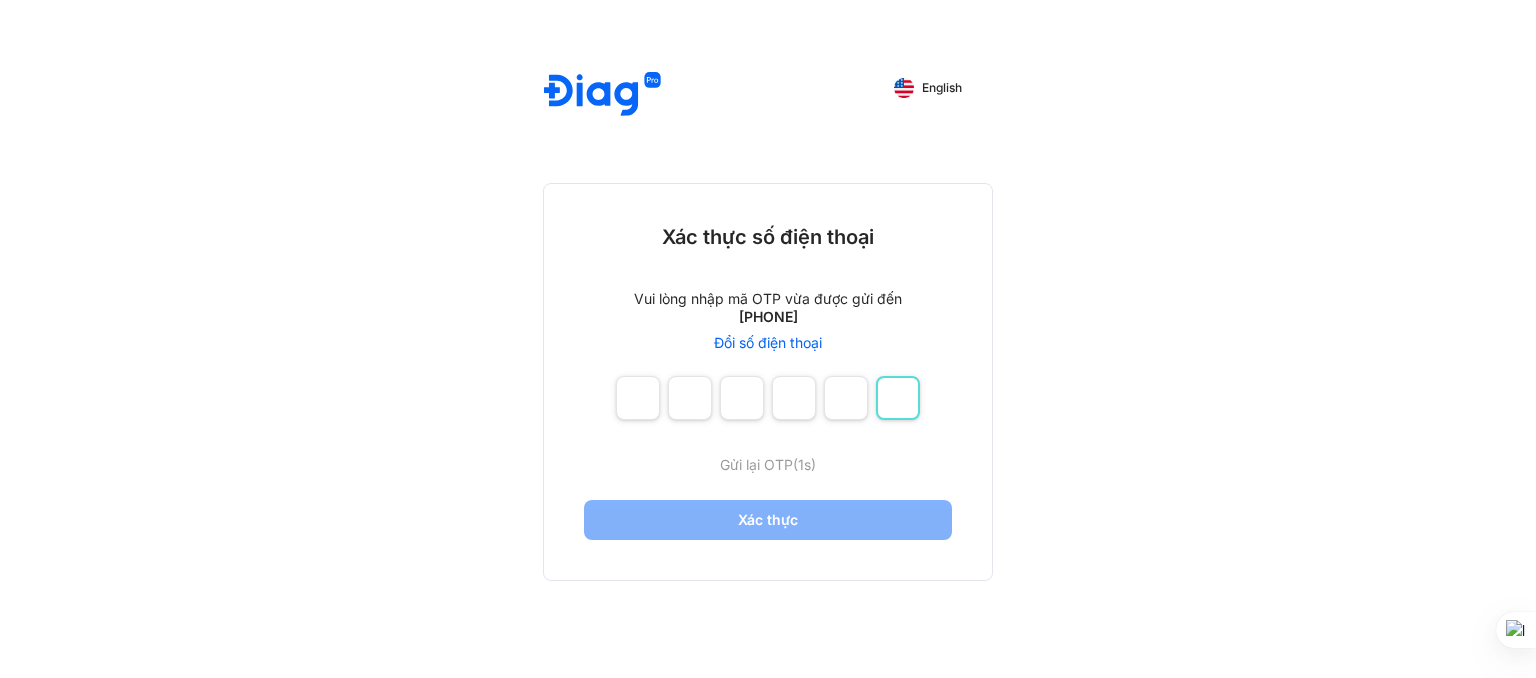 type on "*" 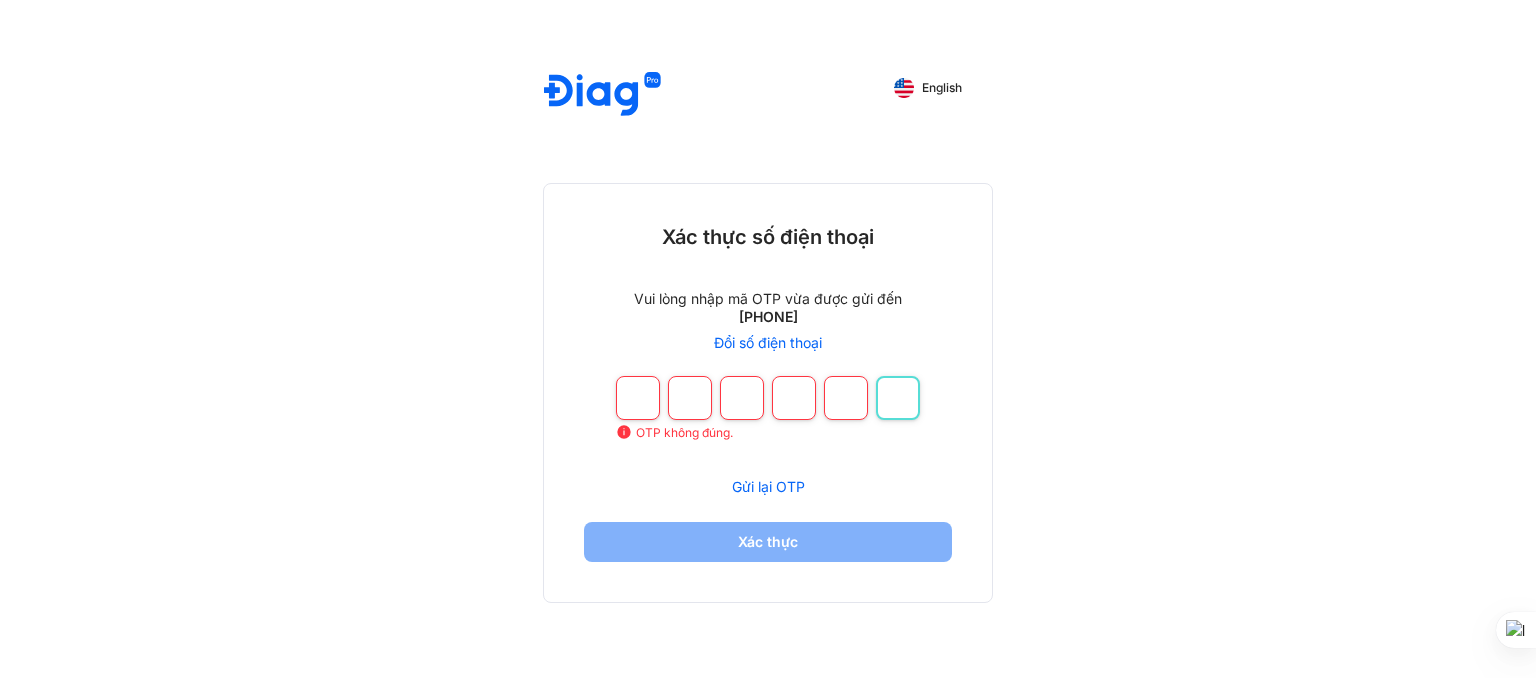 type 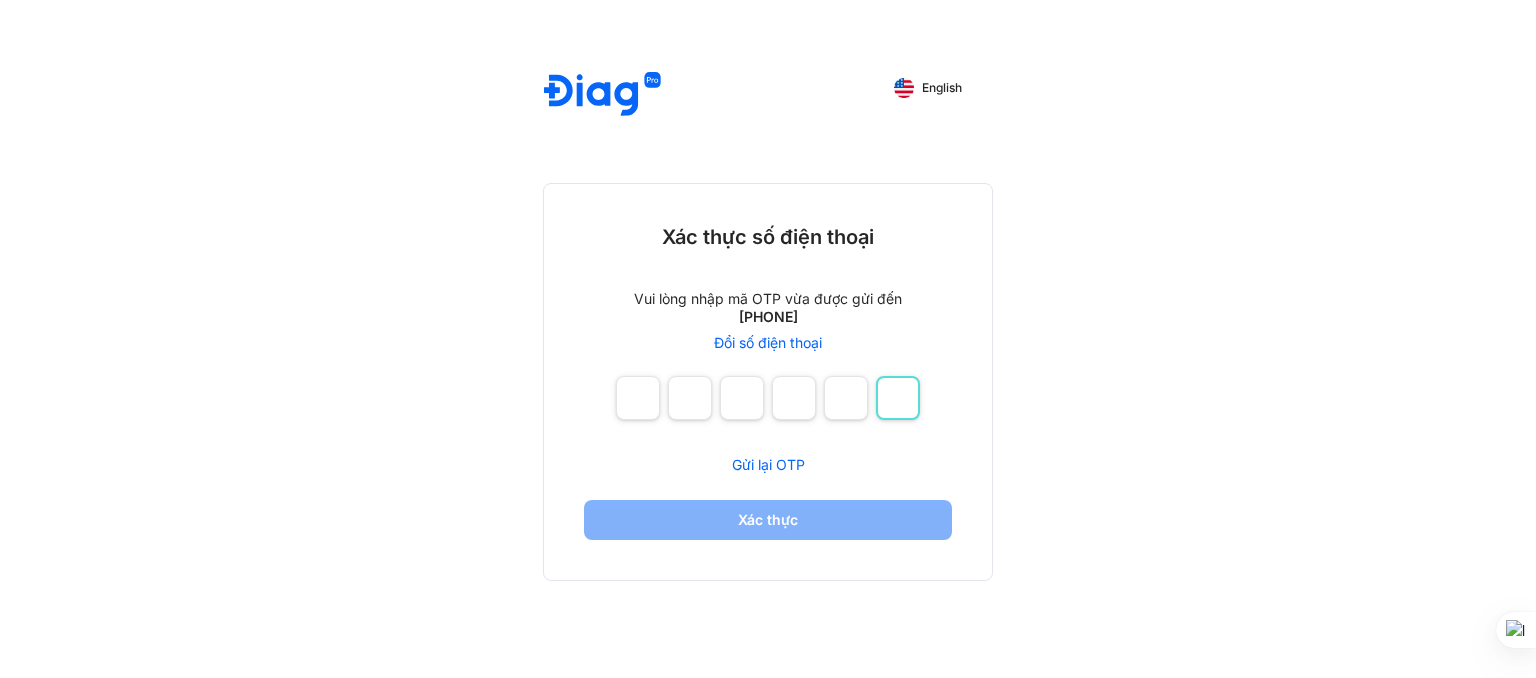 click at bounding box center [898, 398] 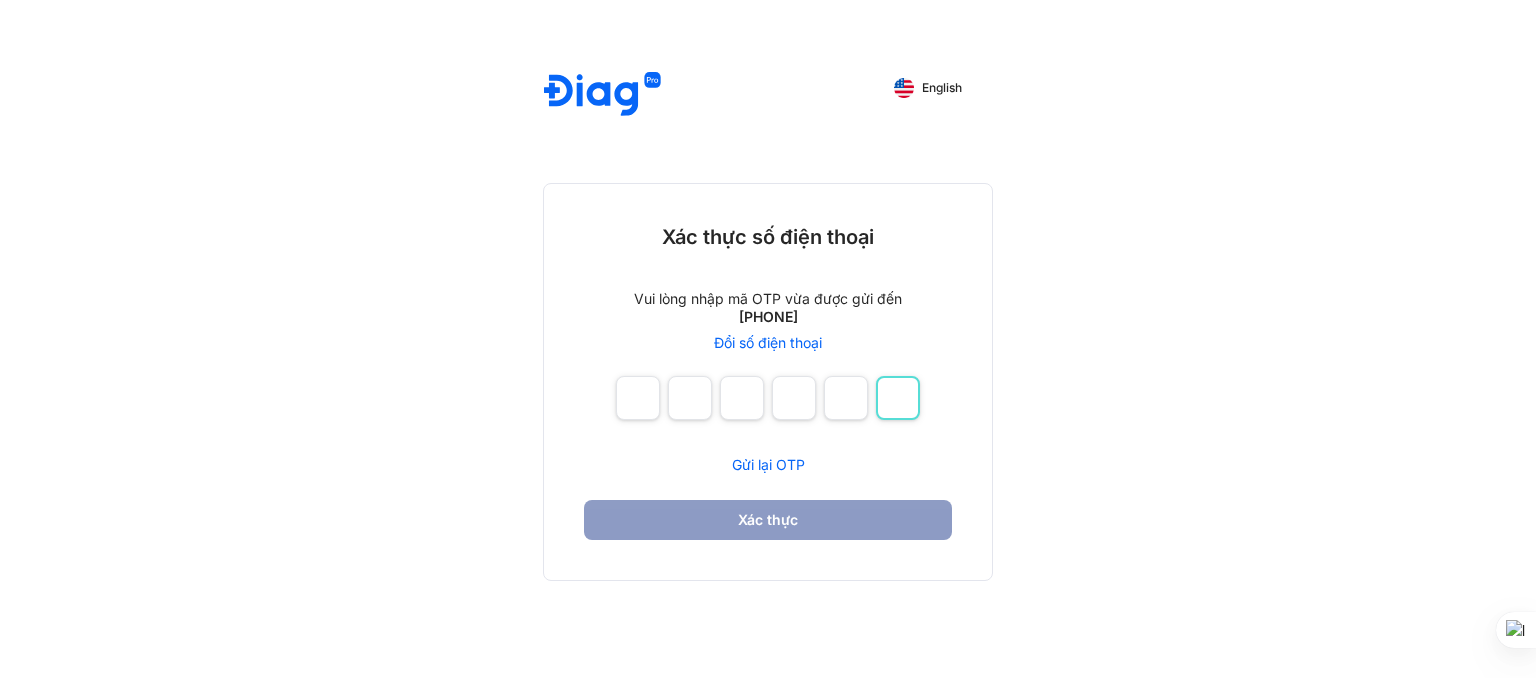 type on "**" 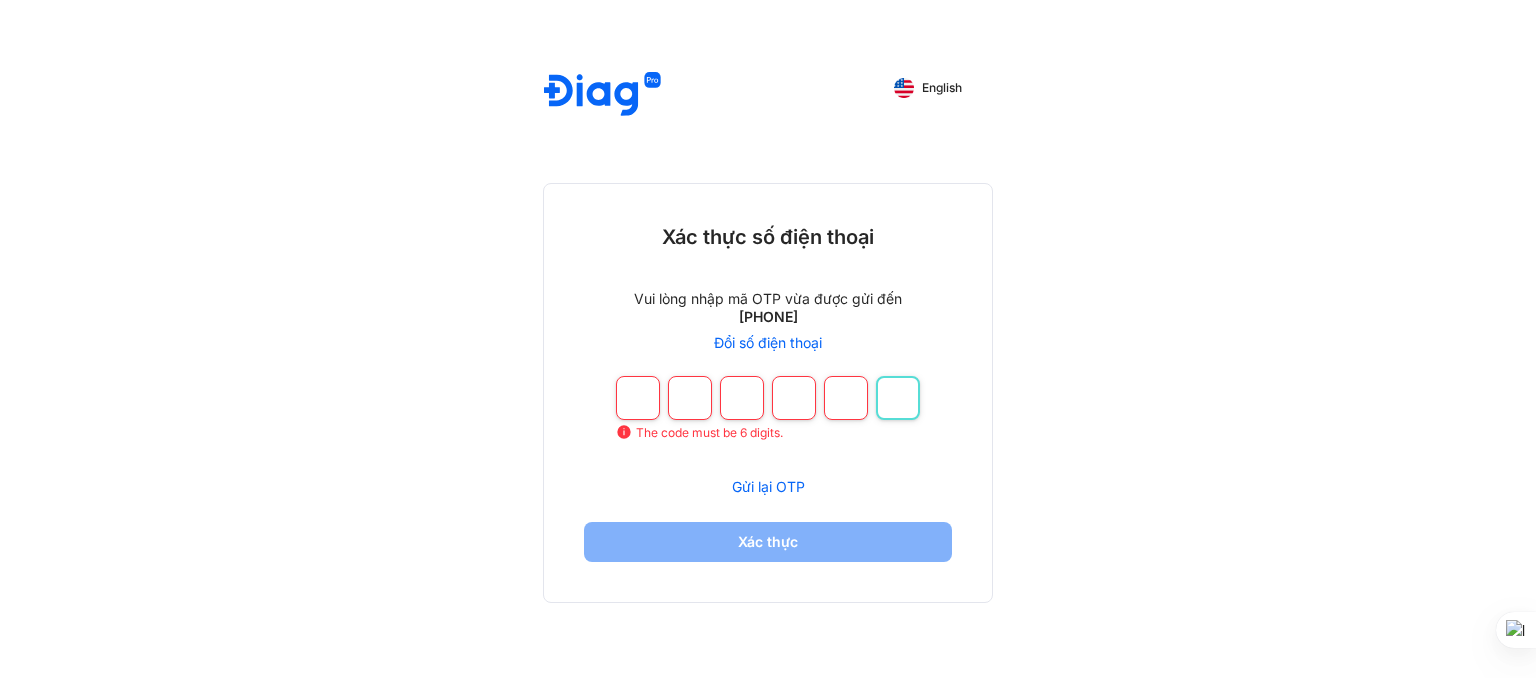 click at bounding box center [898, 398] 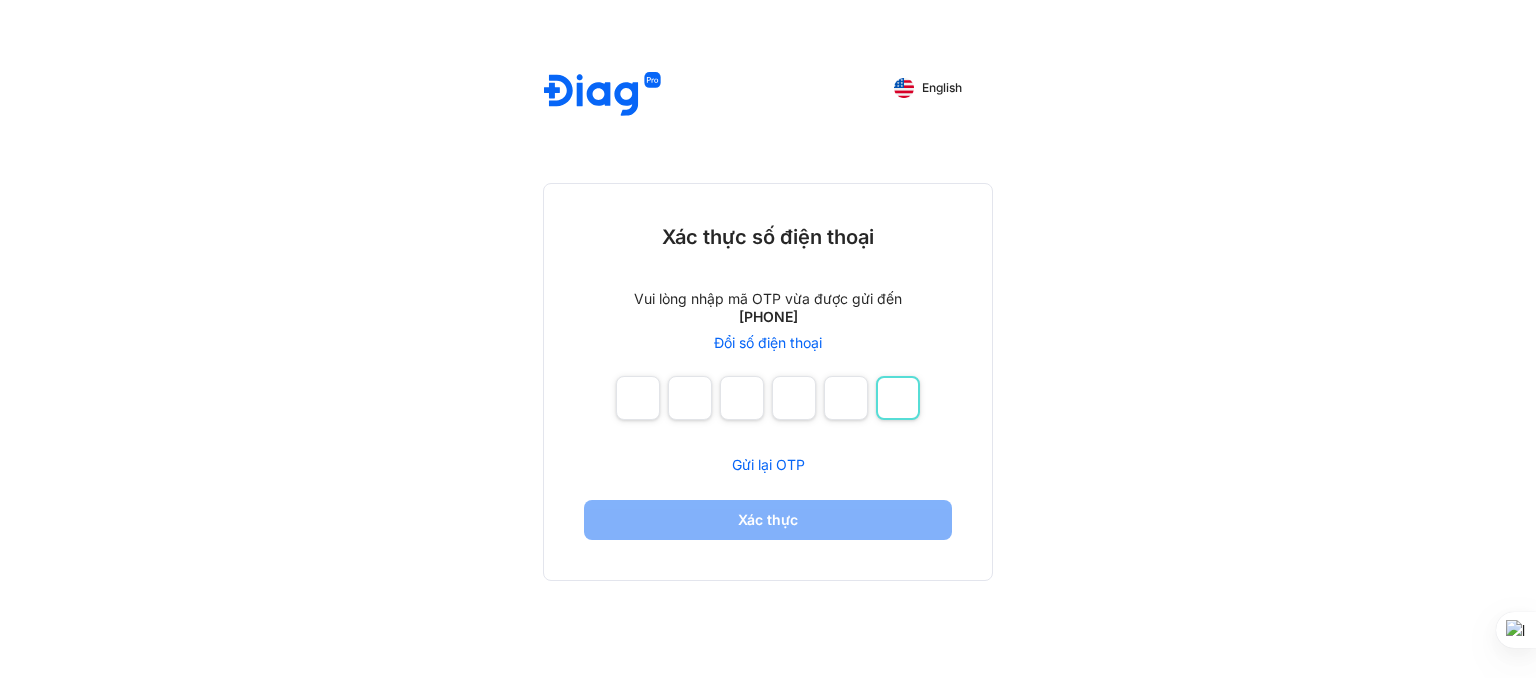 type on "*" 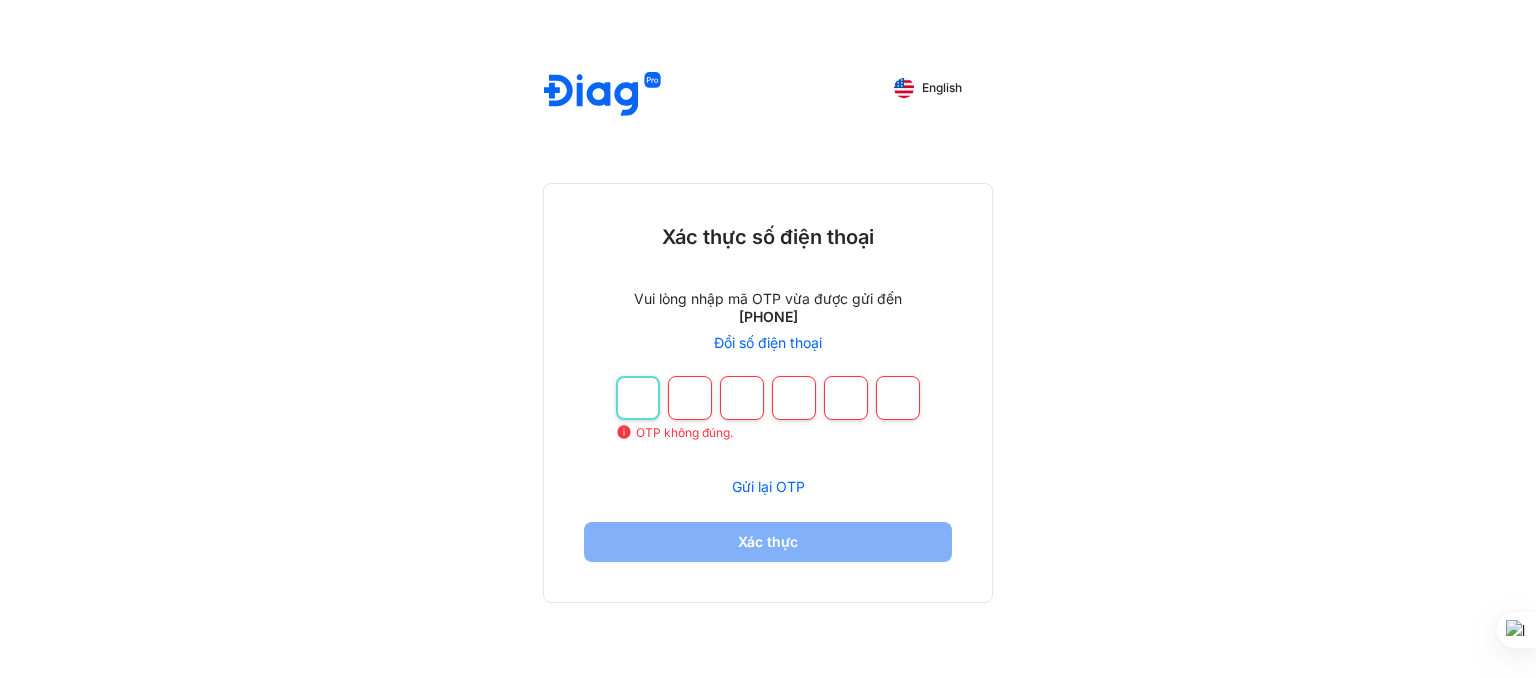 type 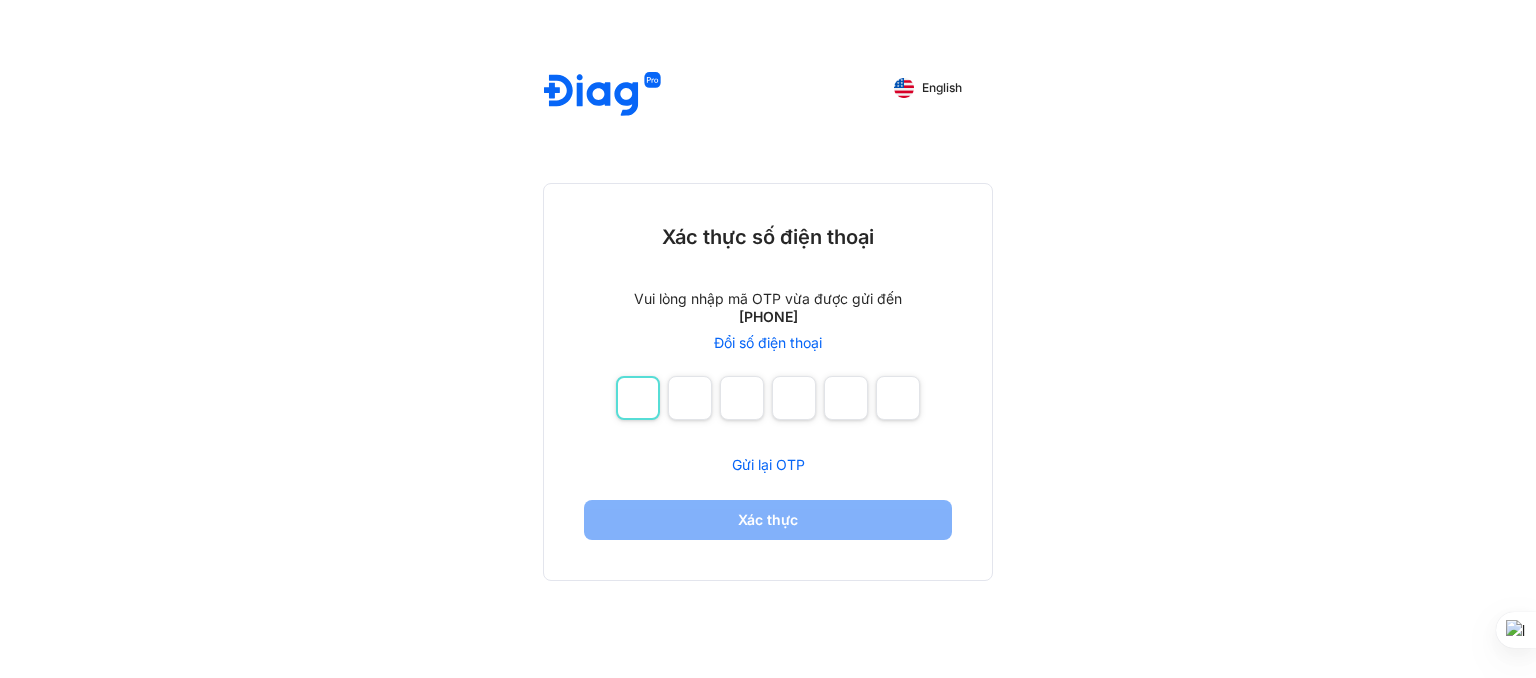 drag, startPoint x: 664, startPoint y: 391, endPoint x: 885, endPoint y: 391, distance: 221 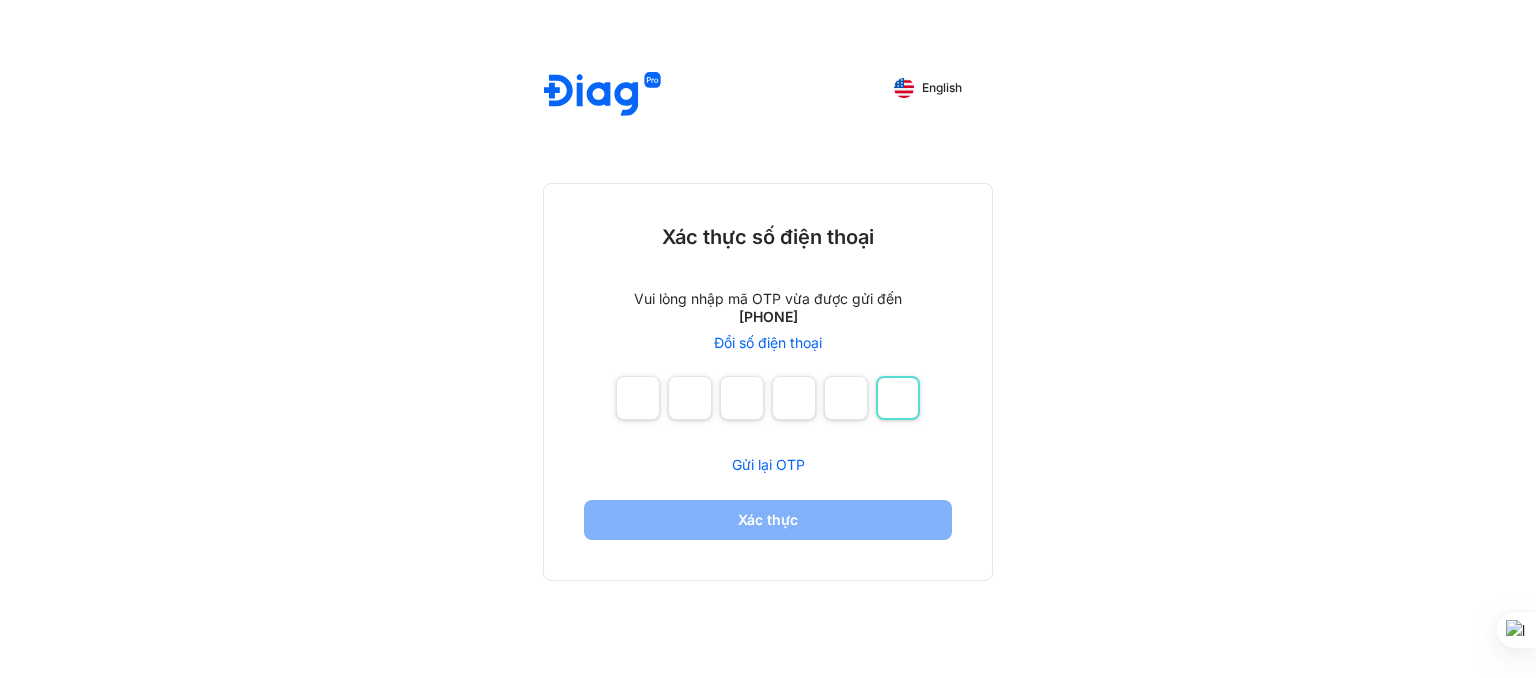 type 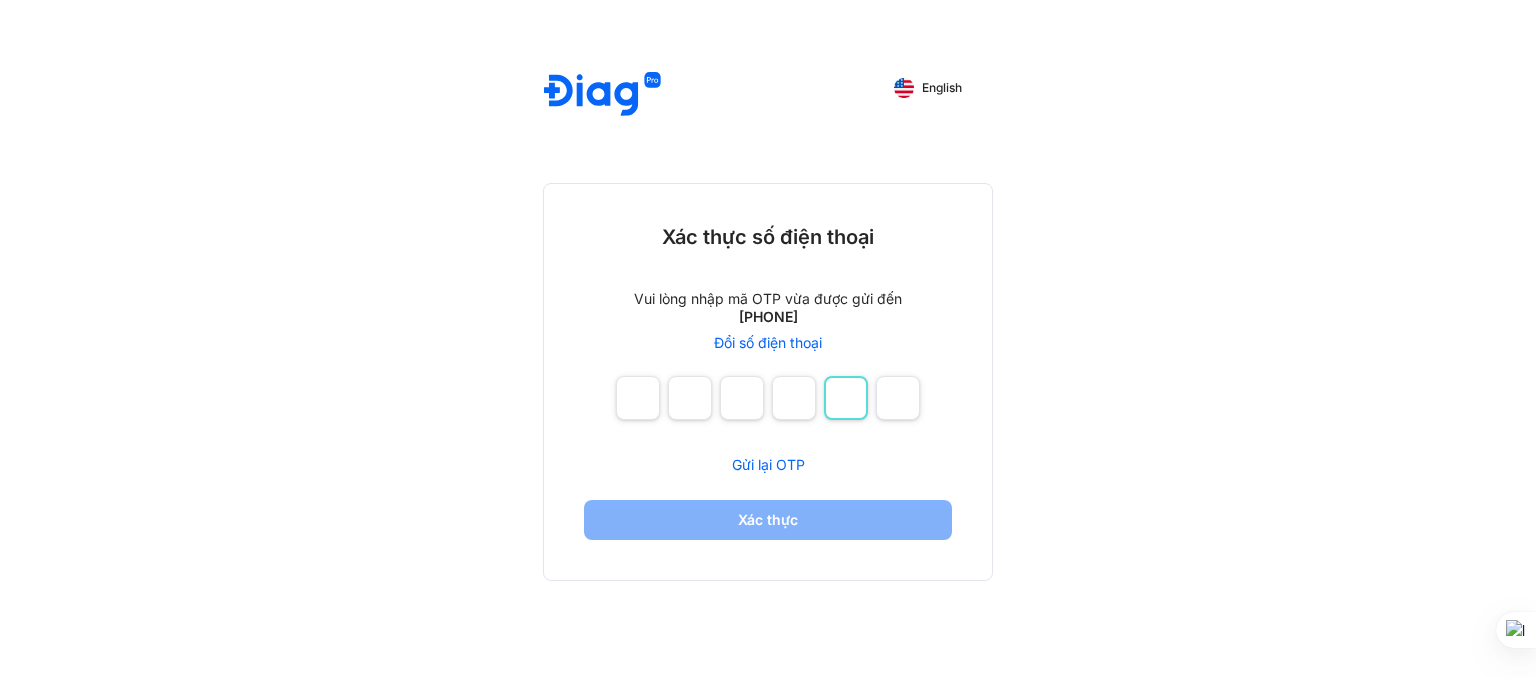 type 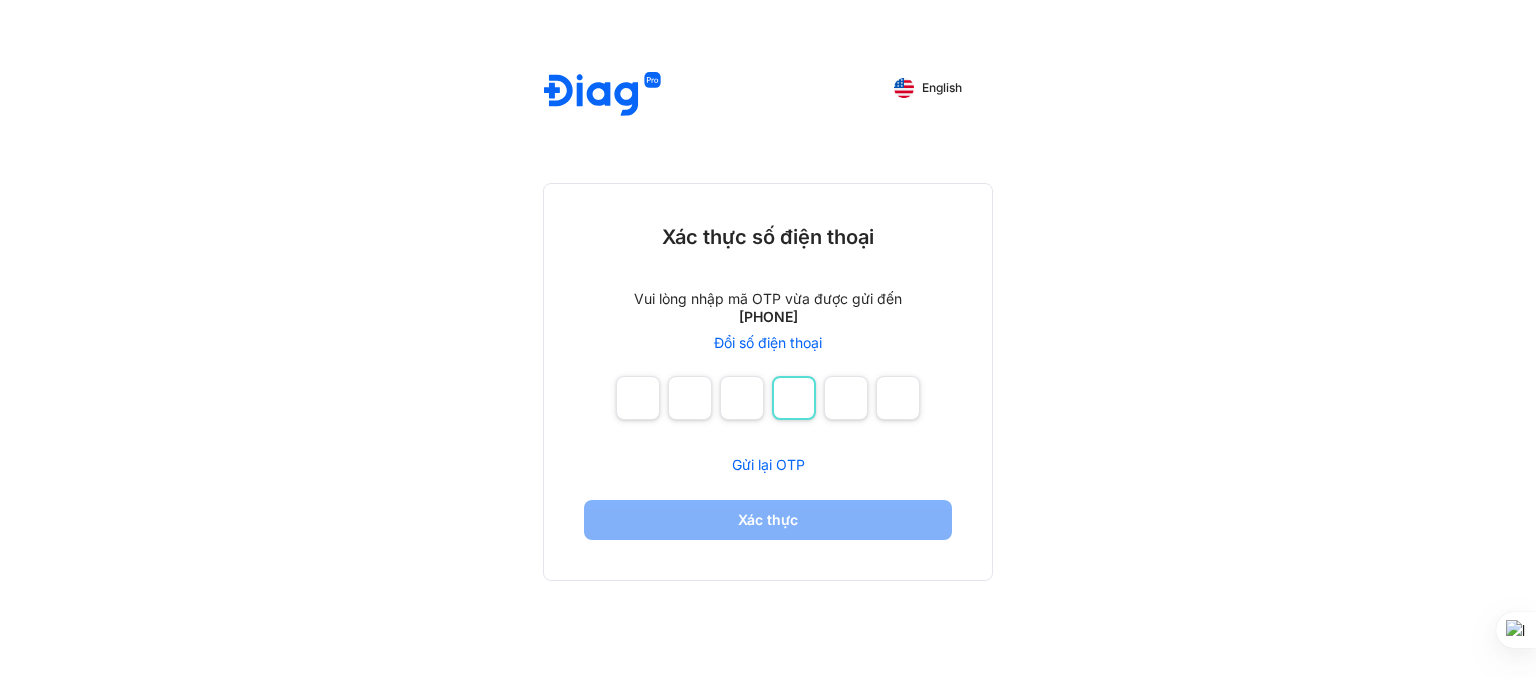 type 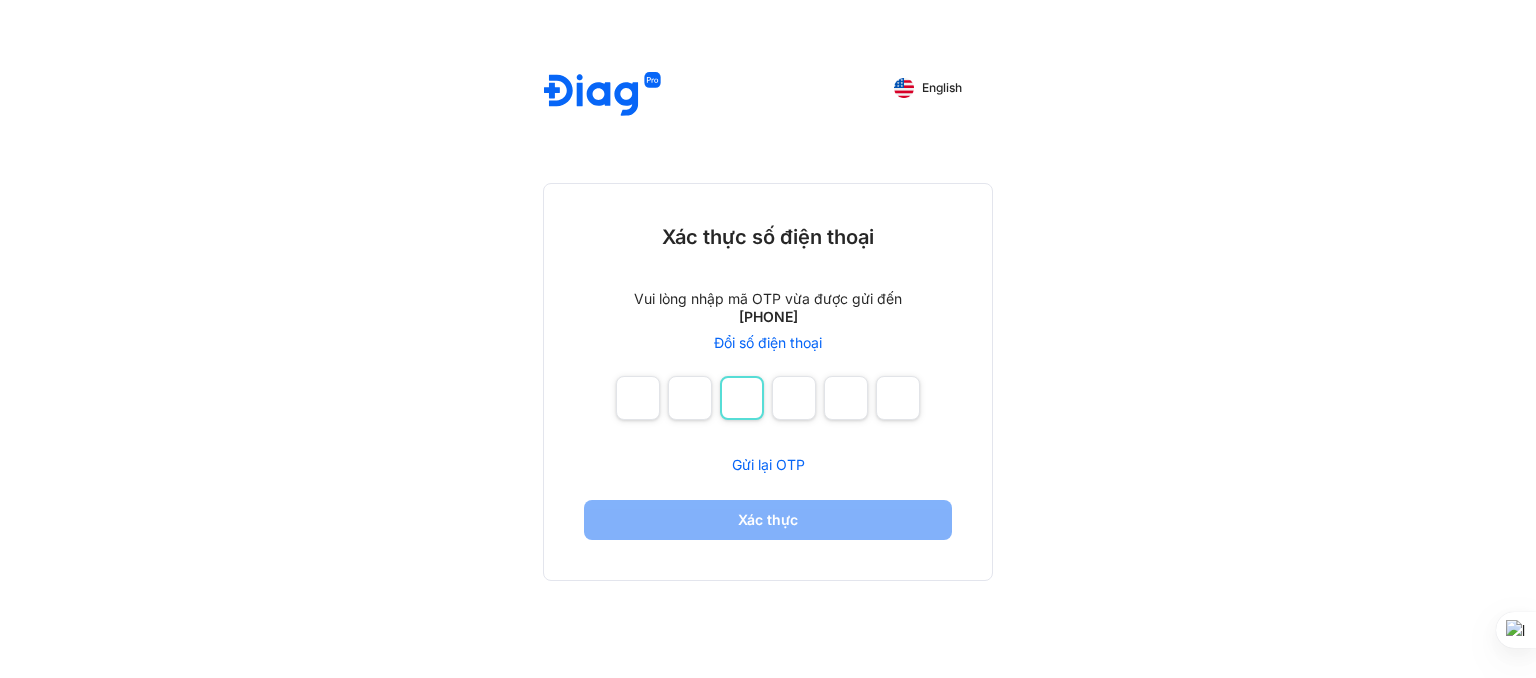 type 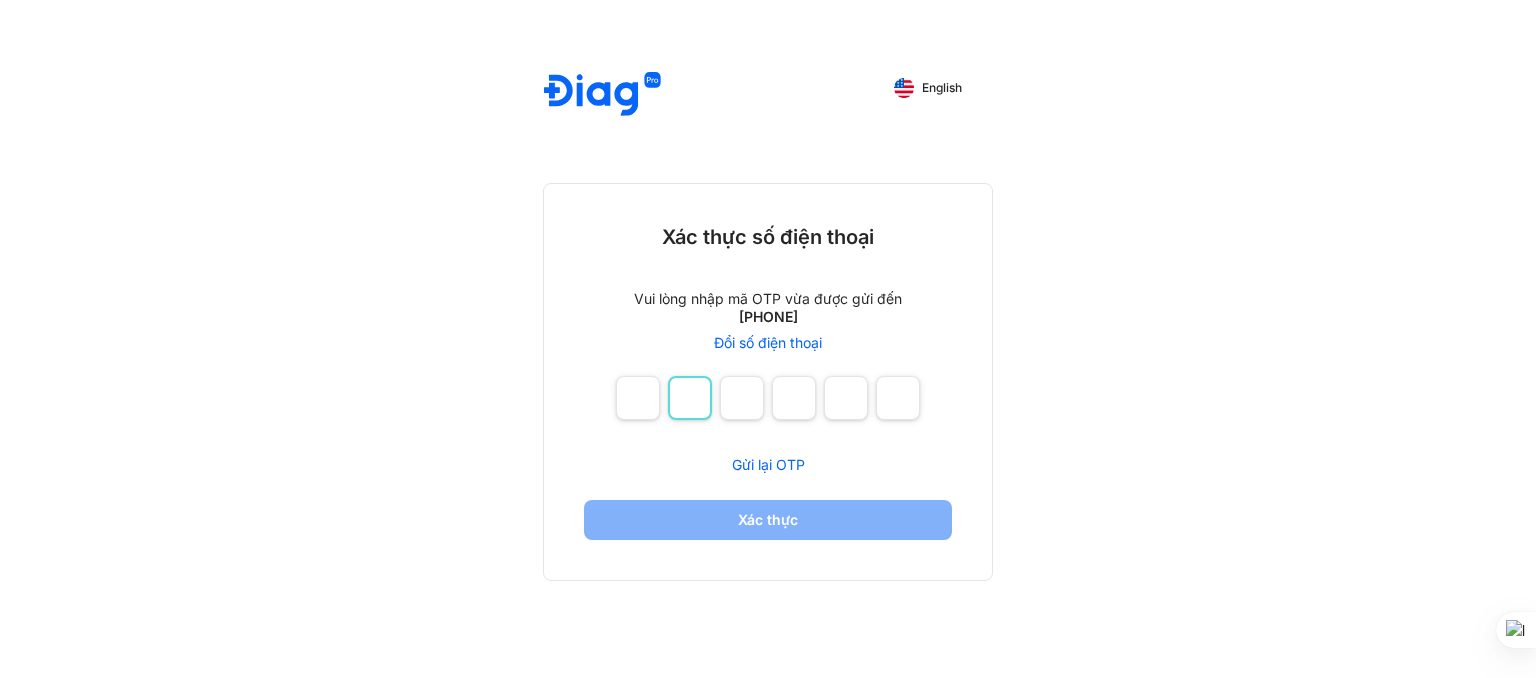 type 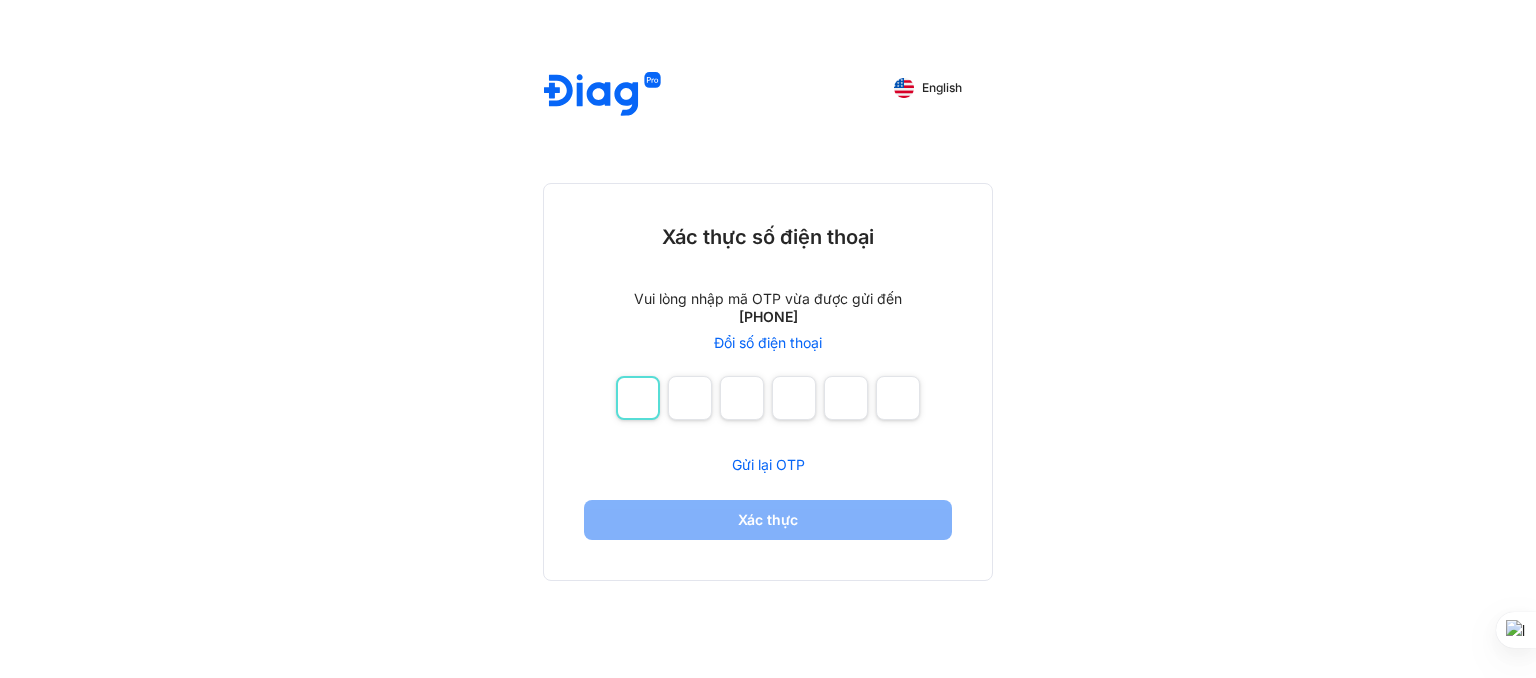 type on "*" 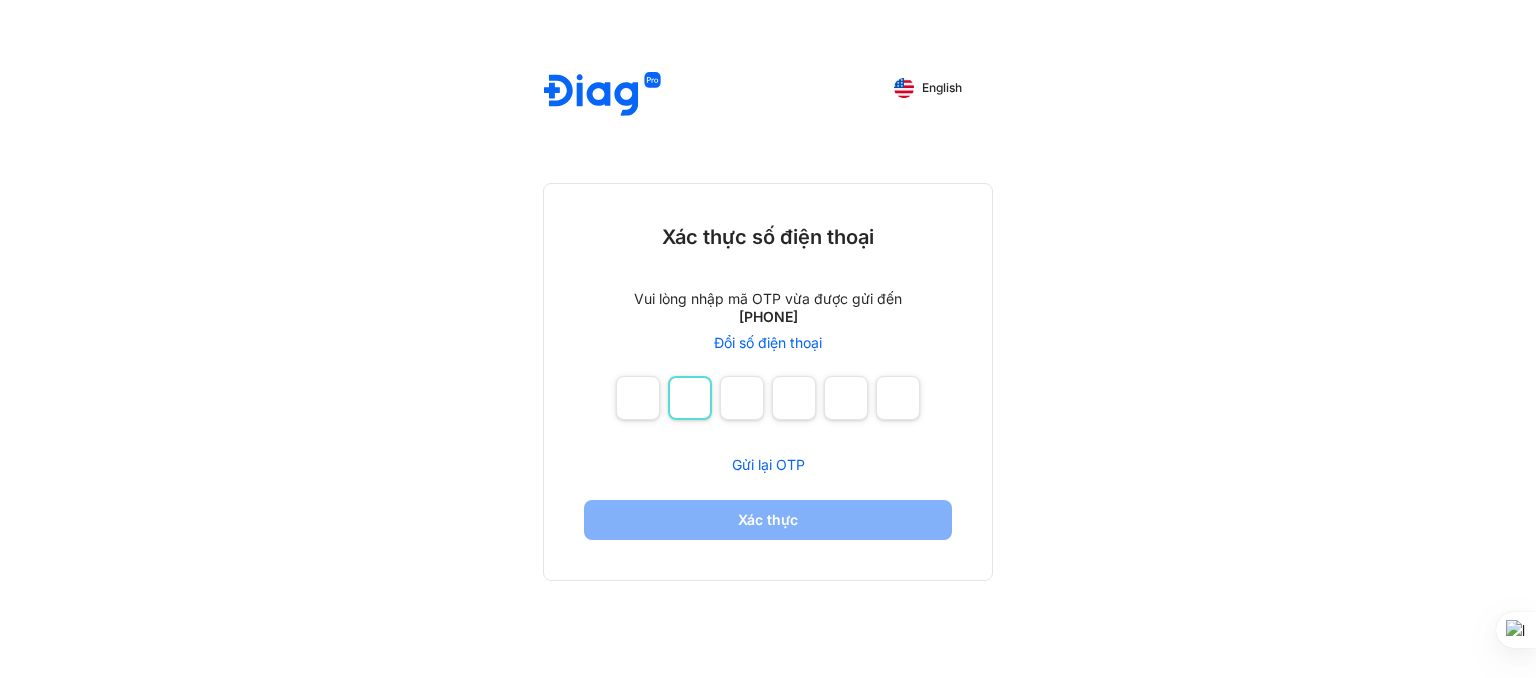 type on "*" 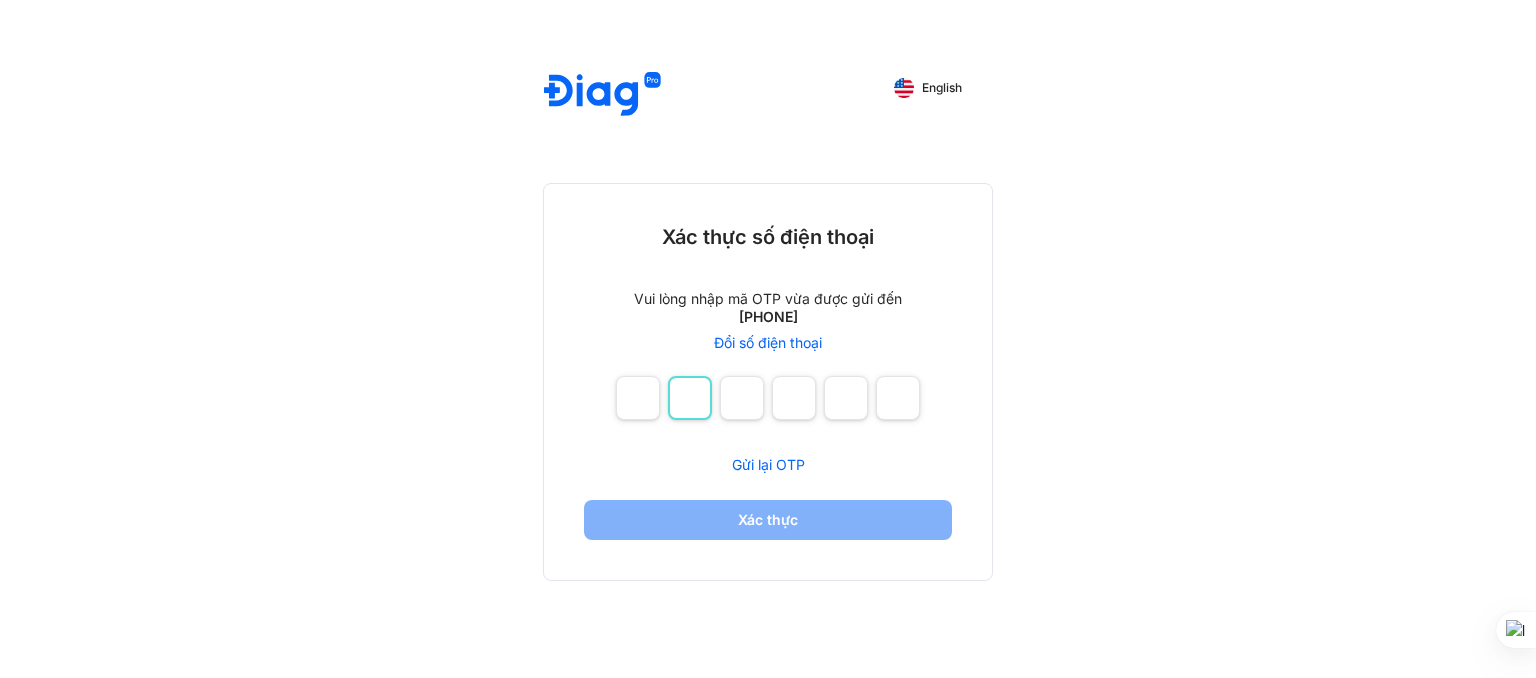 type on "*" 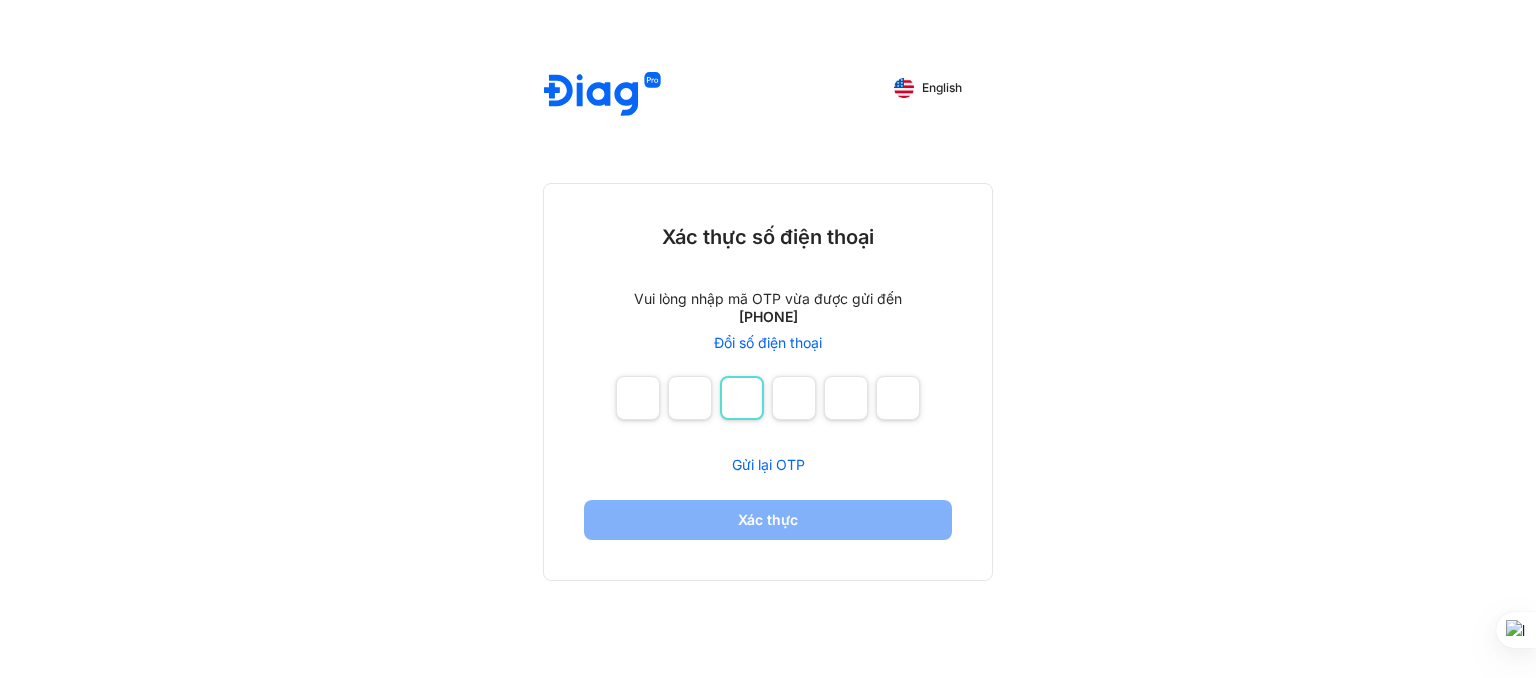 type on "*" 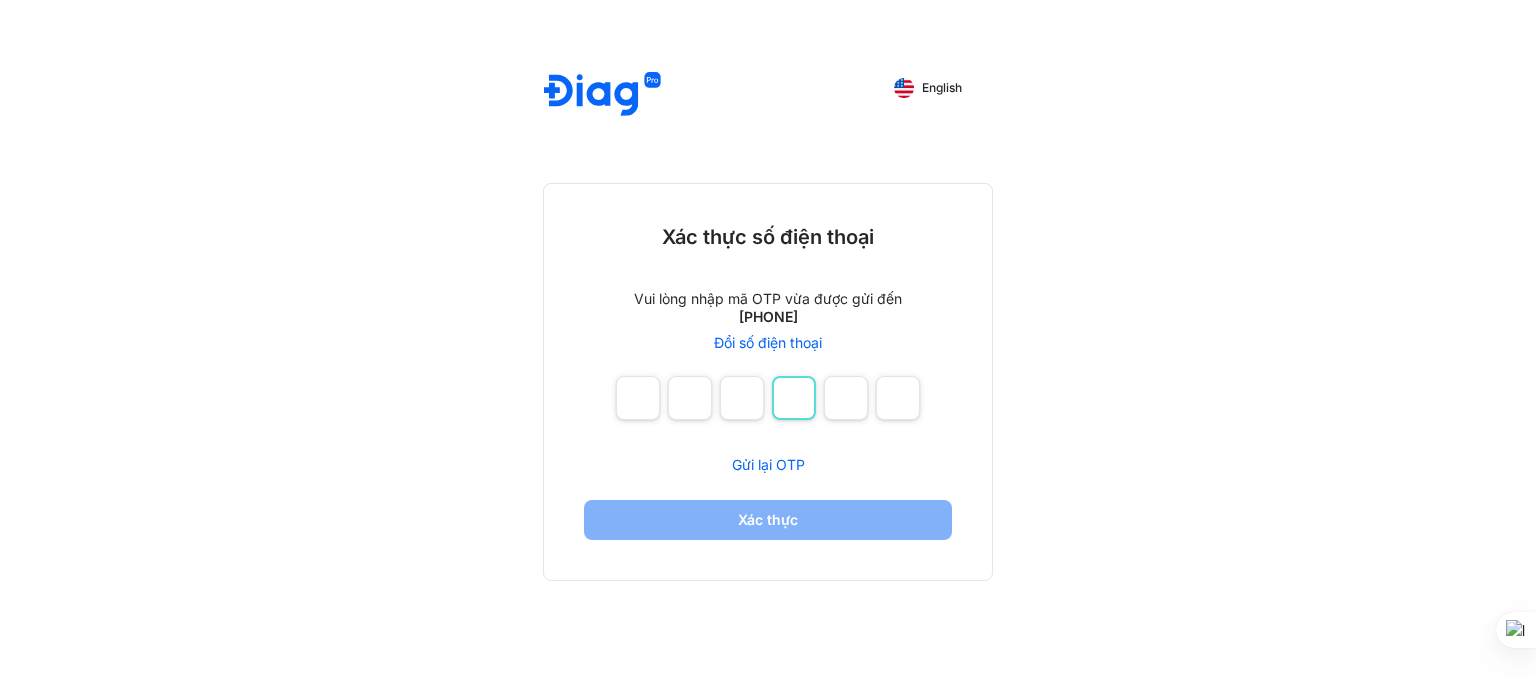 type on "*" 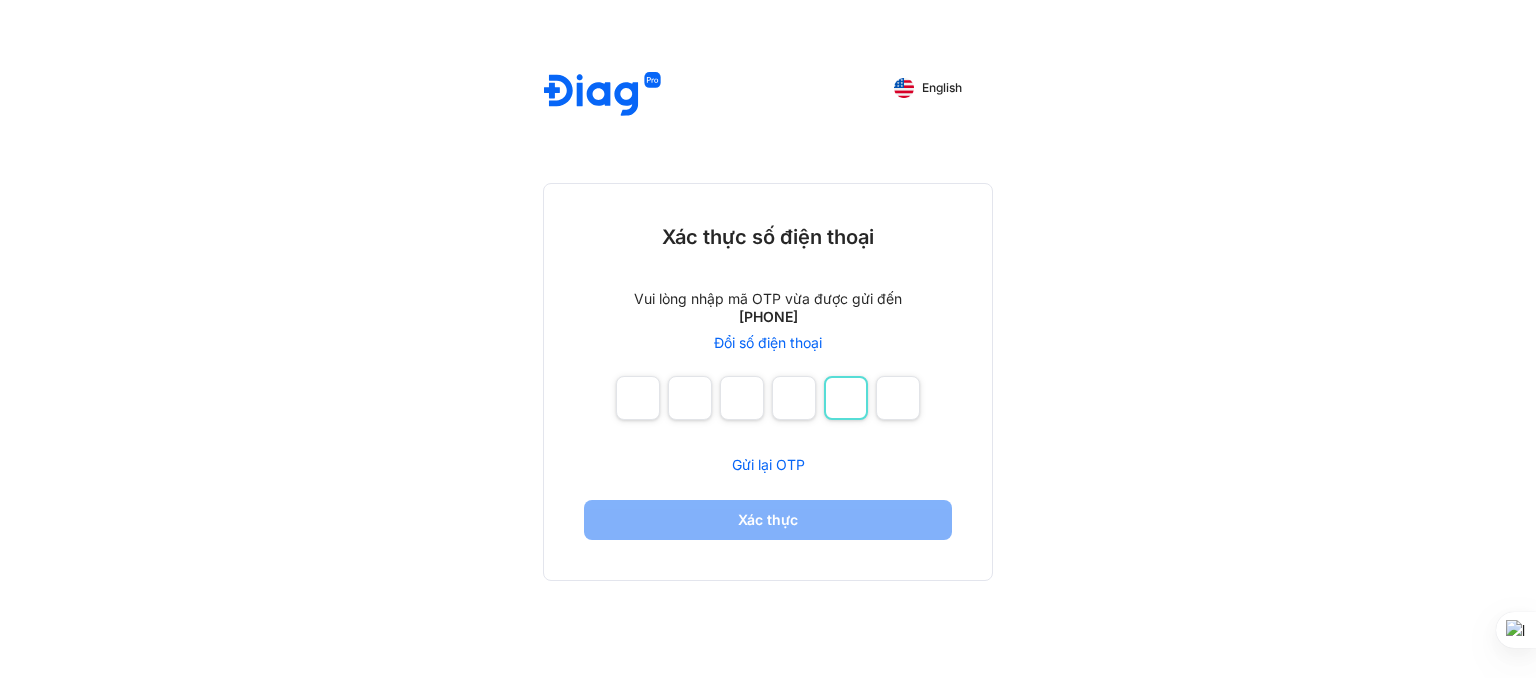 type on "*" 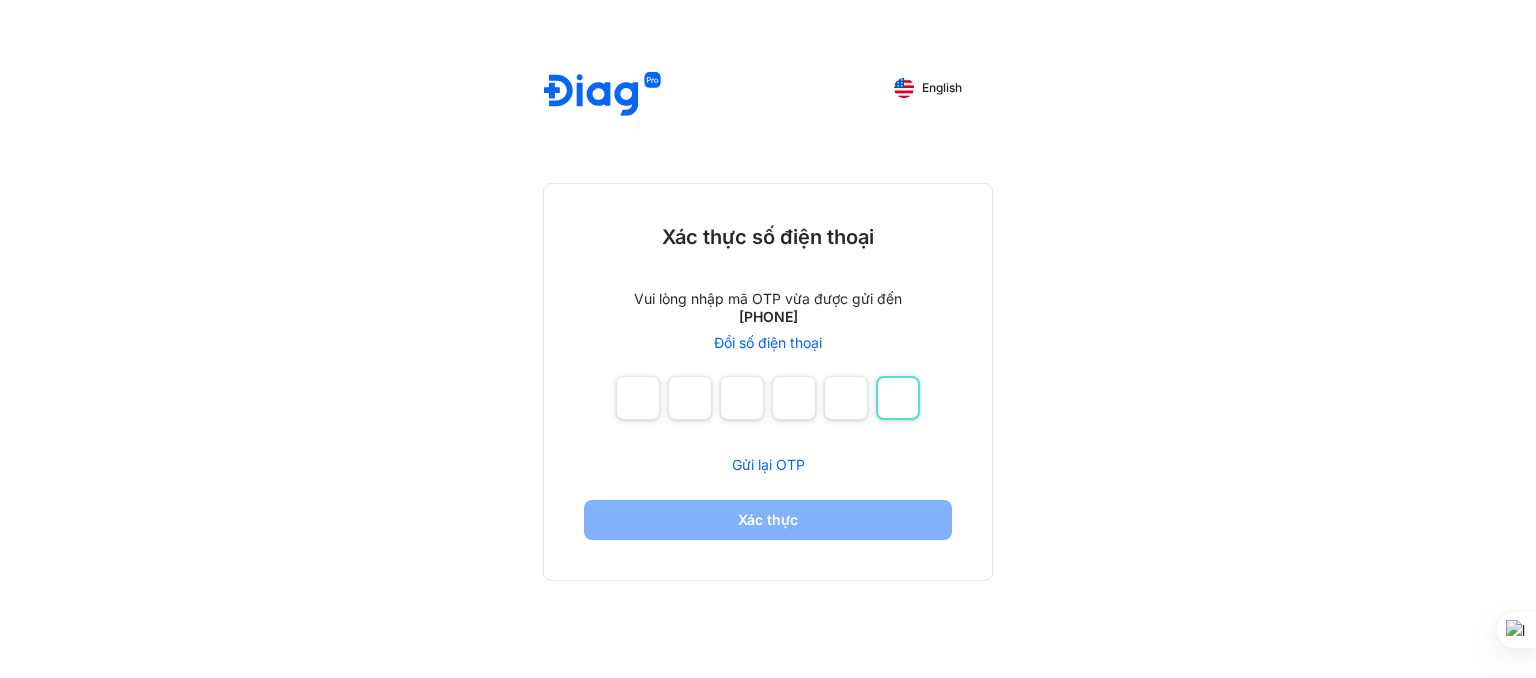 type on "*" 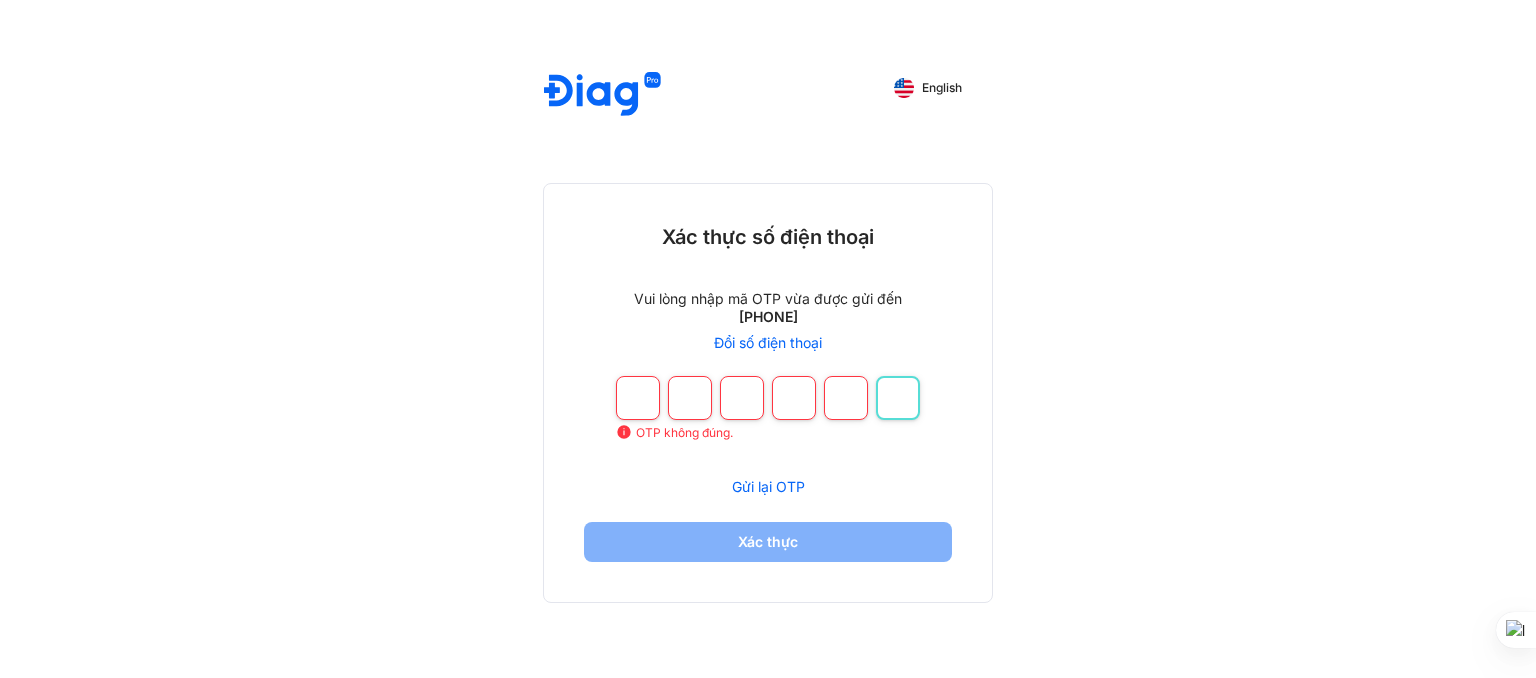 type 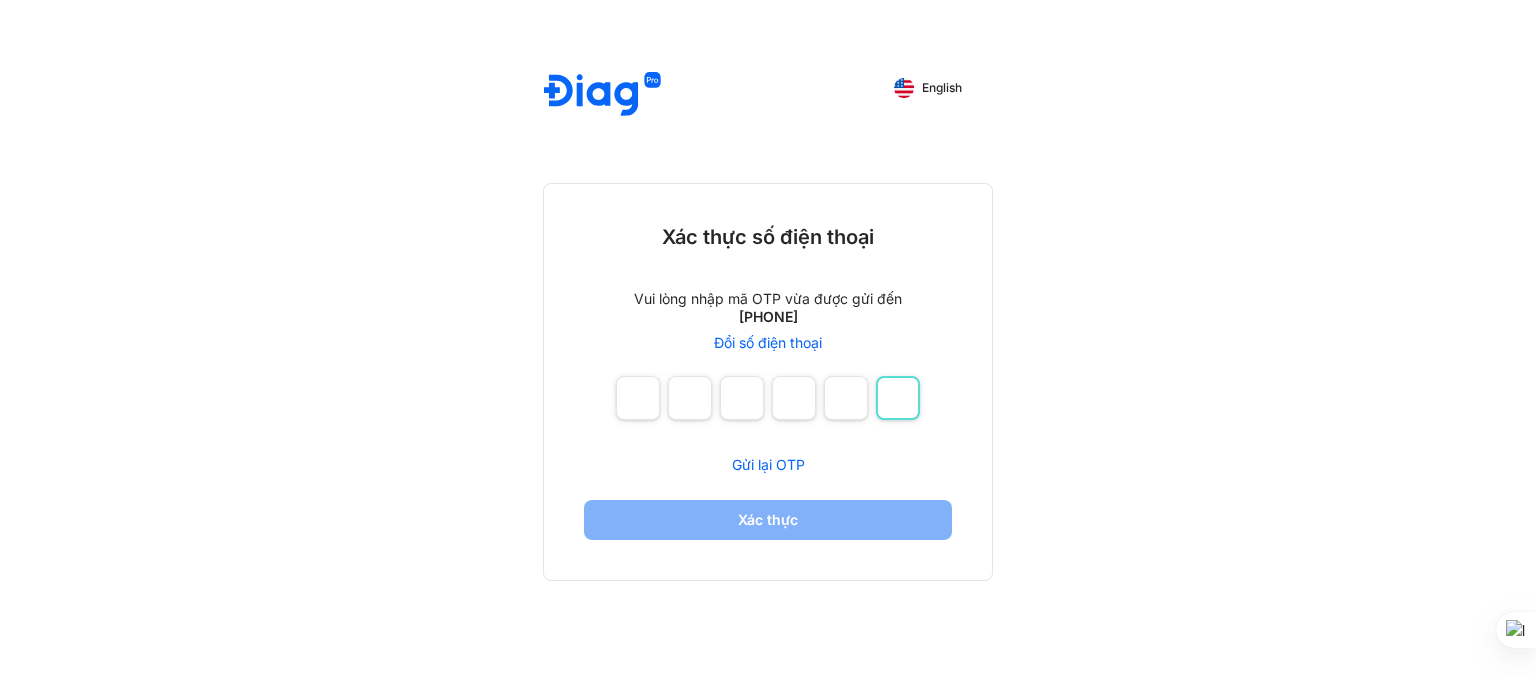 click at bounding box center (898, 398) 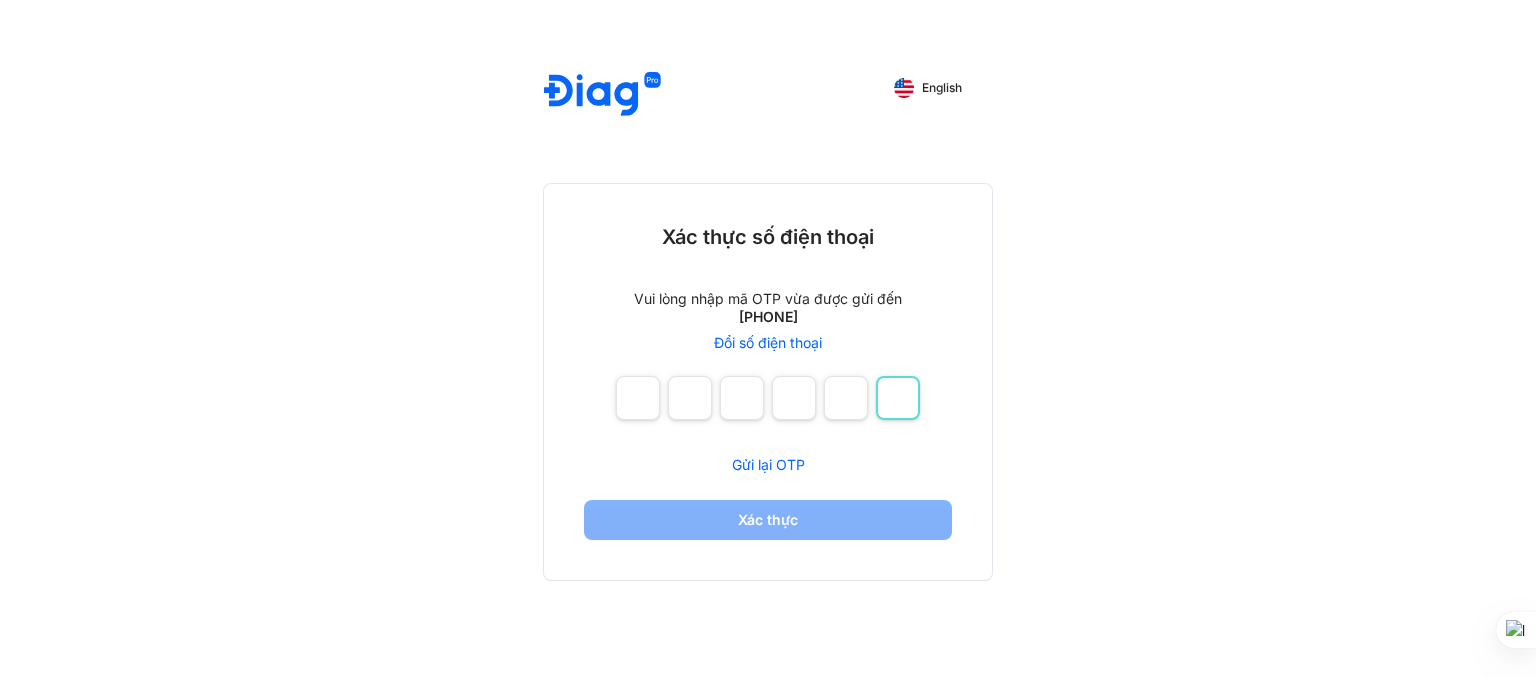 click at bounding box center (898, 398) 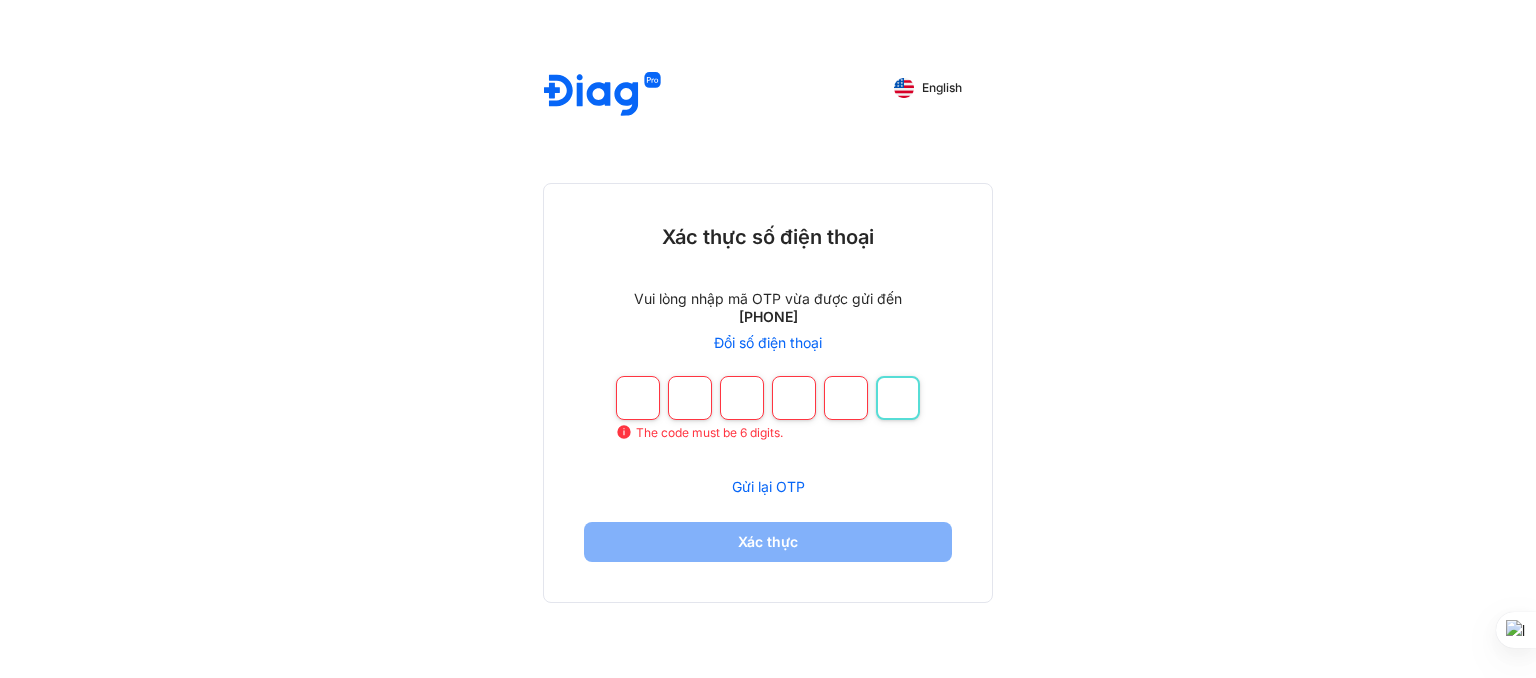 type on "*" 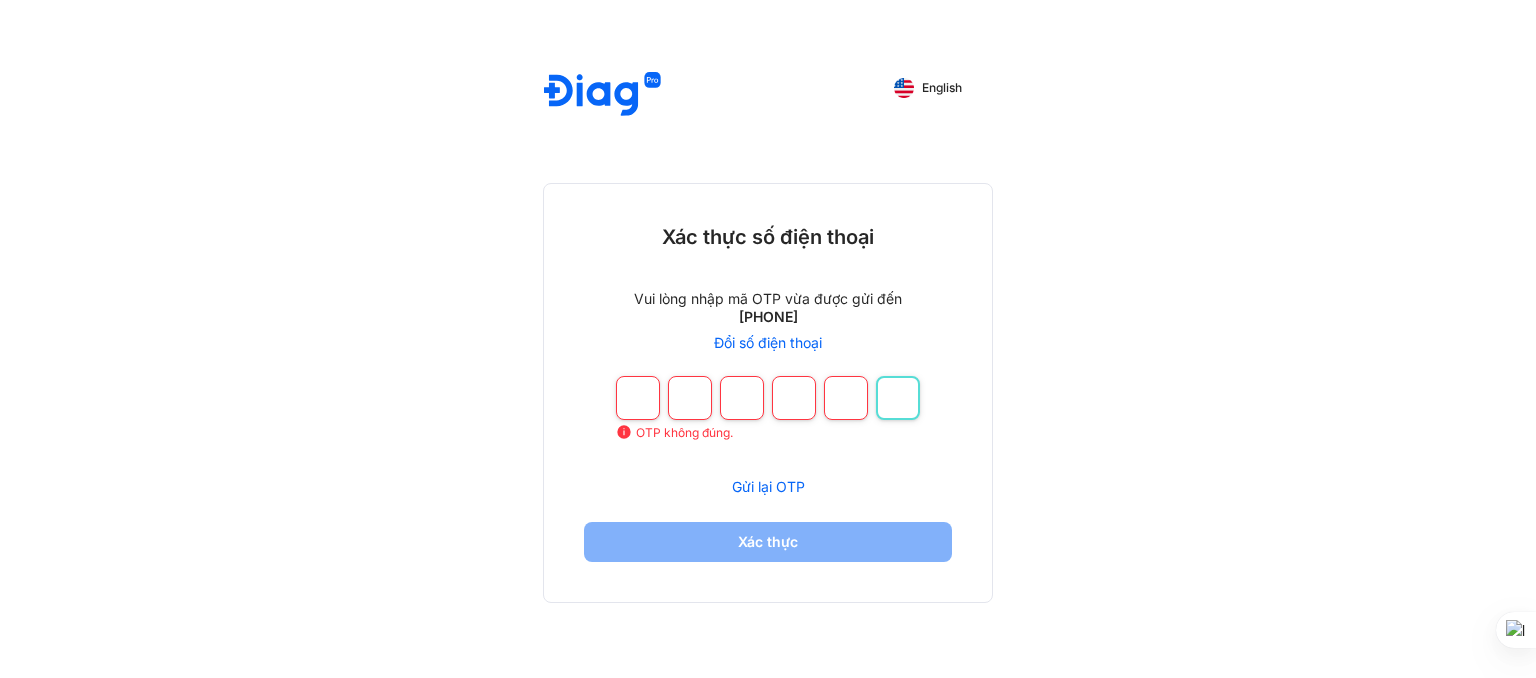 type 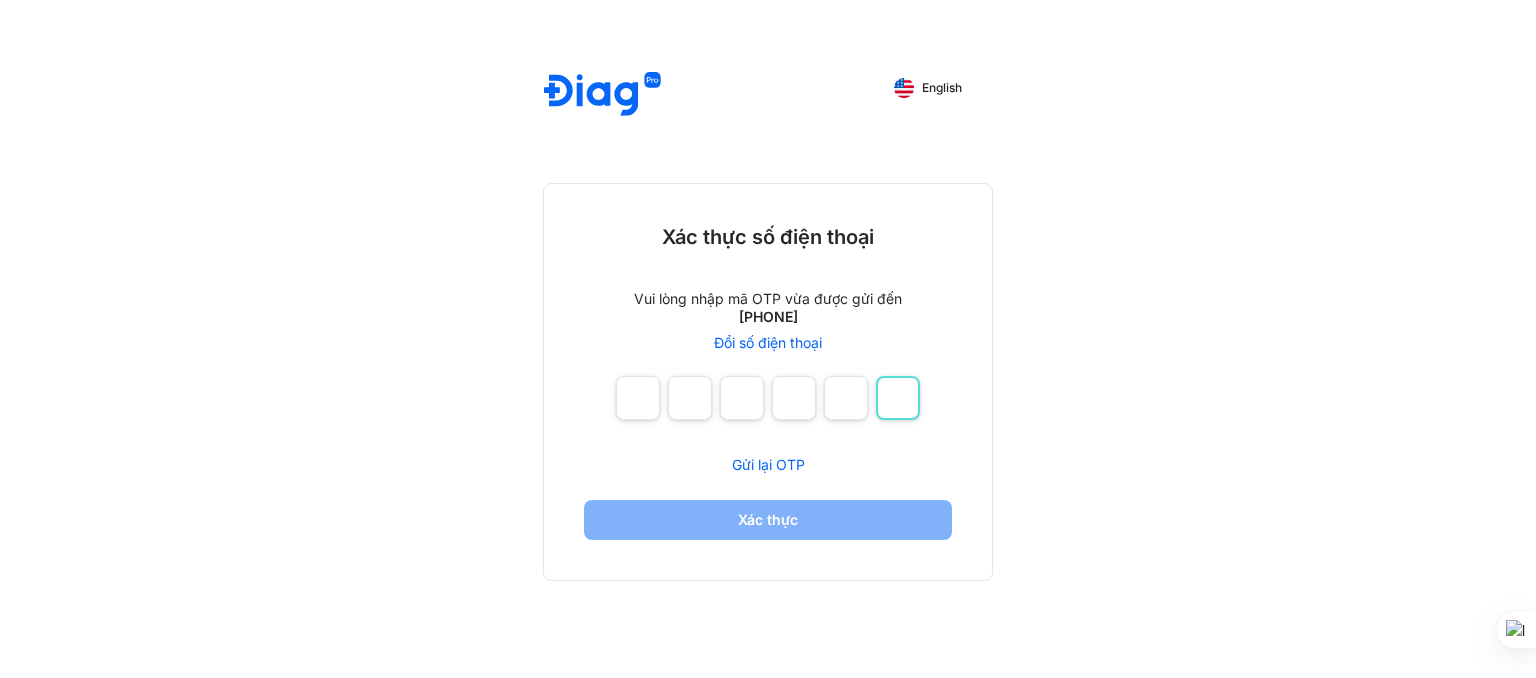 click at bounding box center [898, 398] 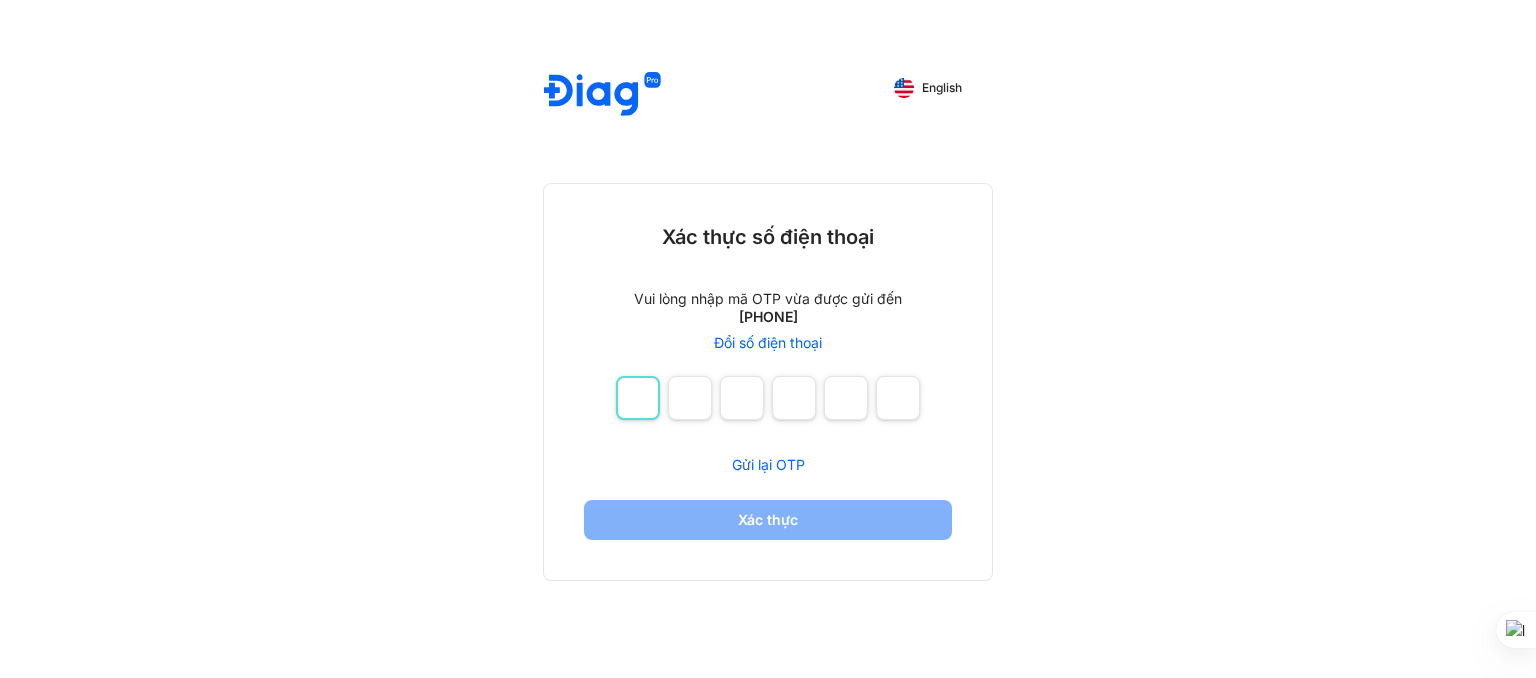 drag, startPoint x: 624, startPoint y: 383, endPoint x: 647, endPoint y: 392, distance: 24.698177 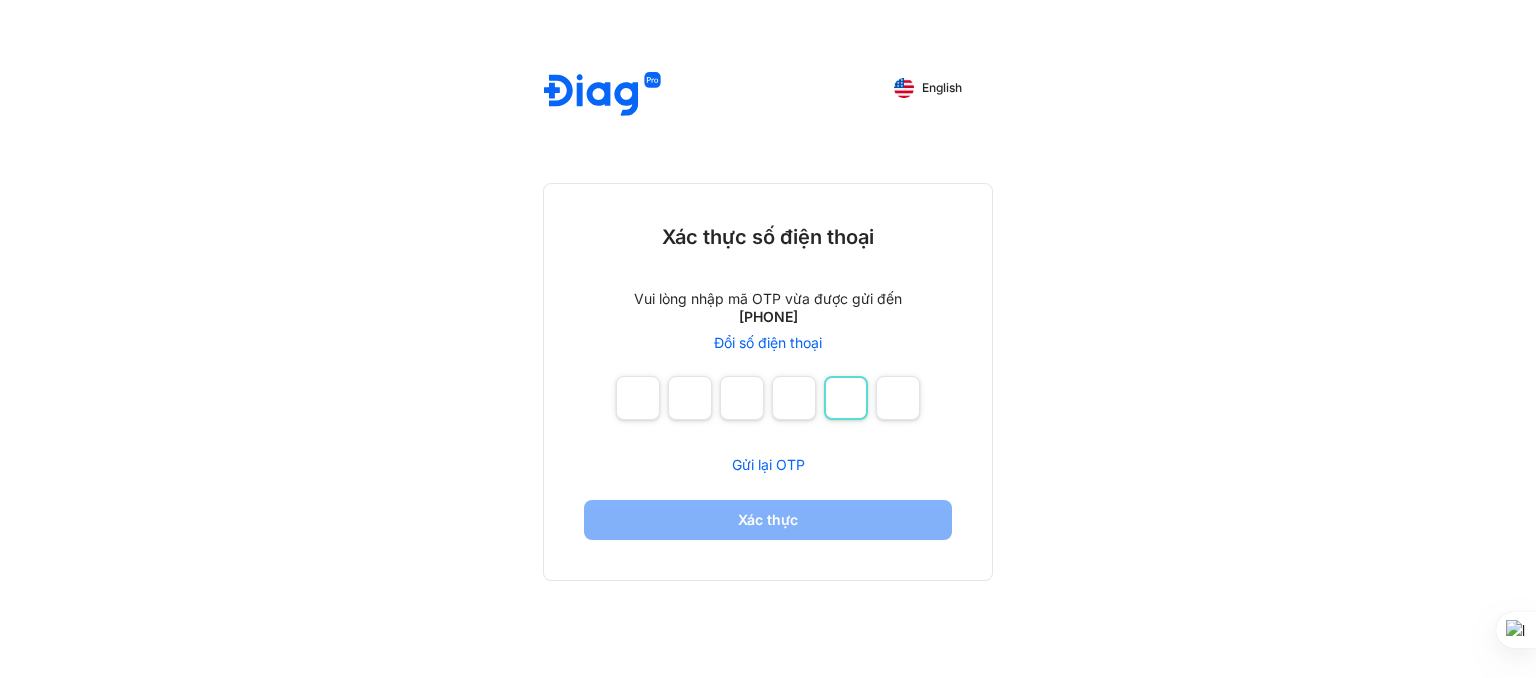 type on "**" 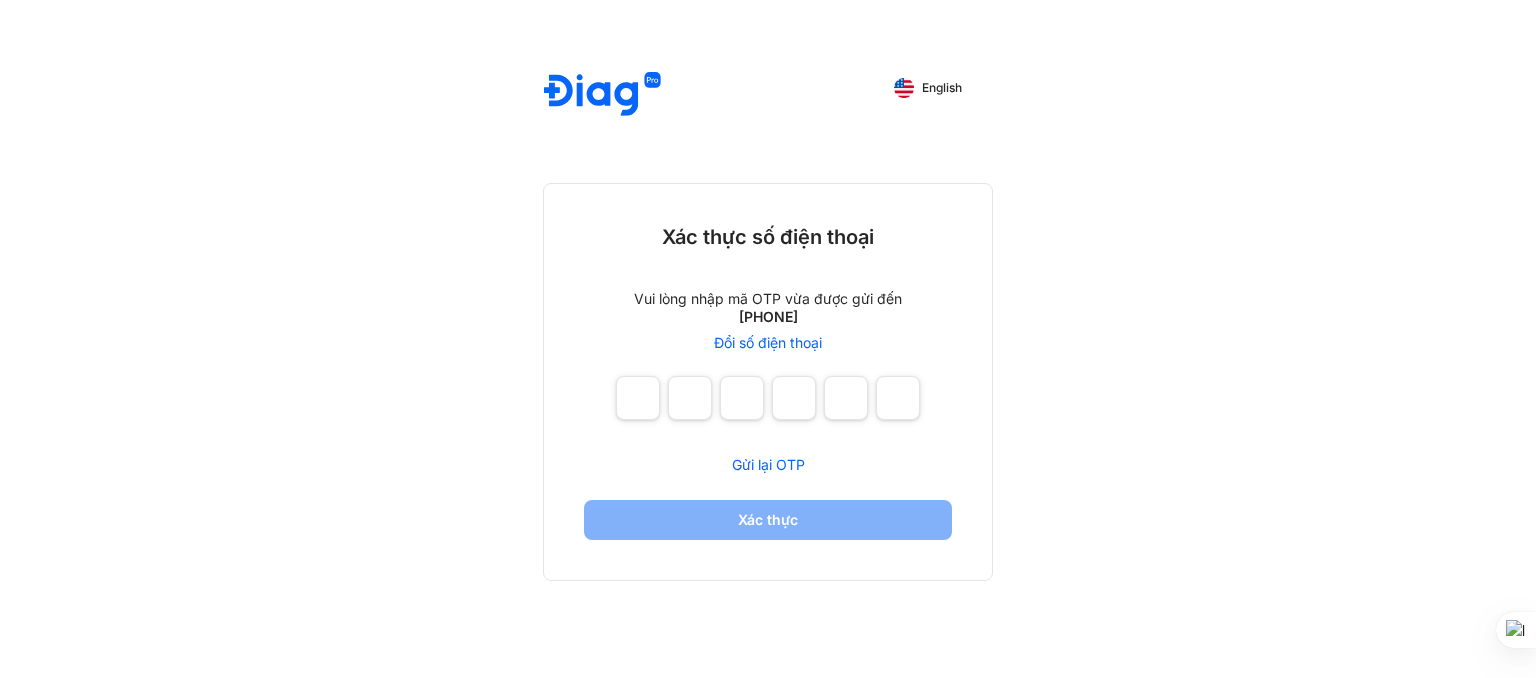type on "*" 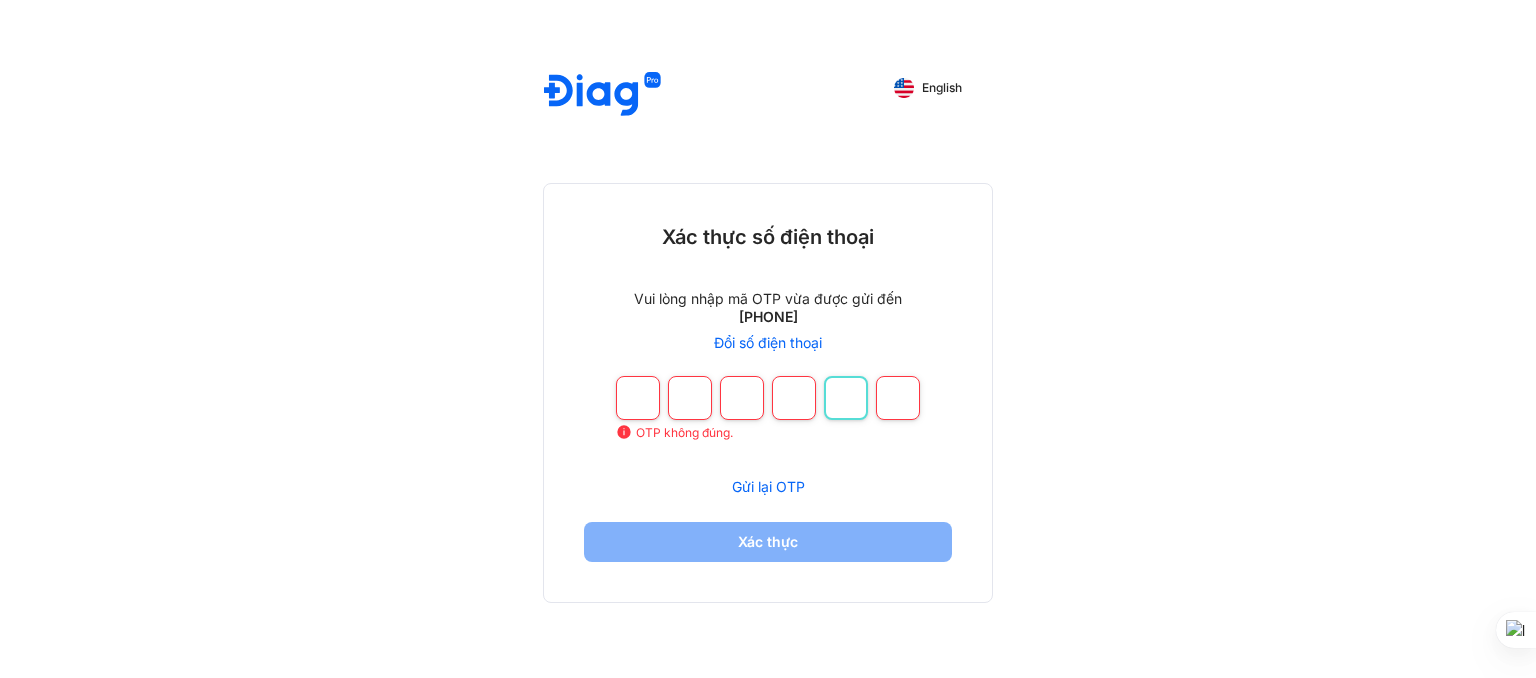 type 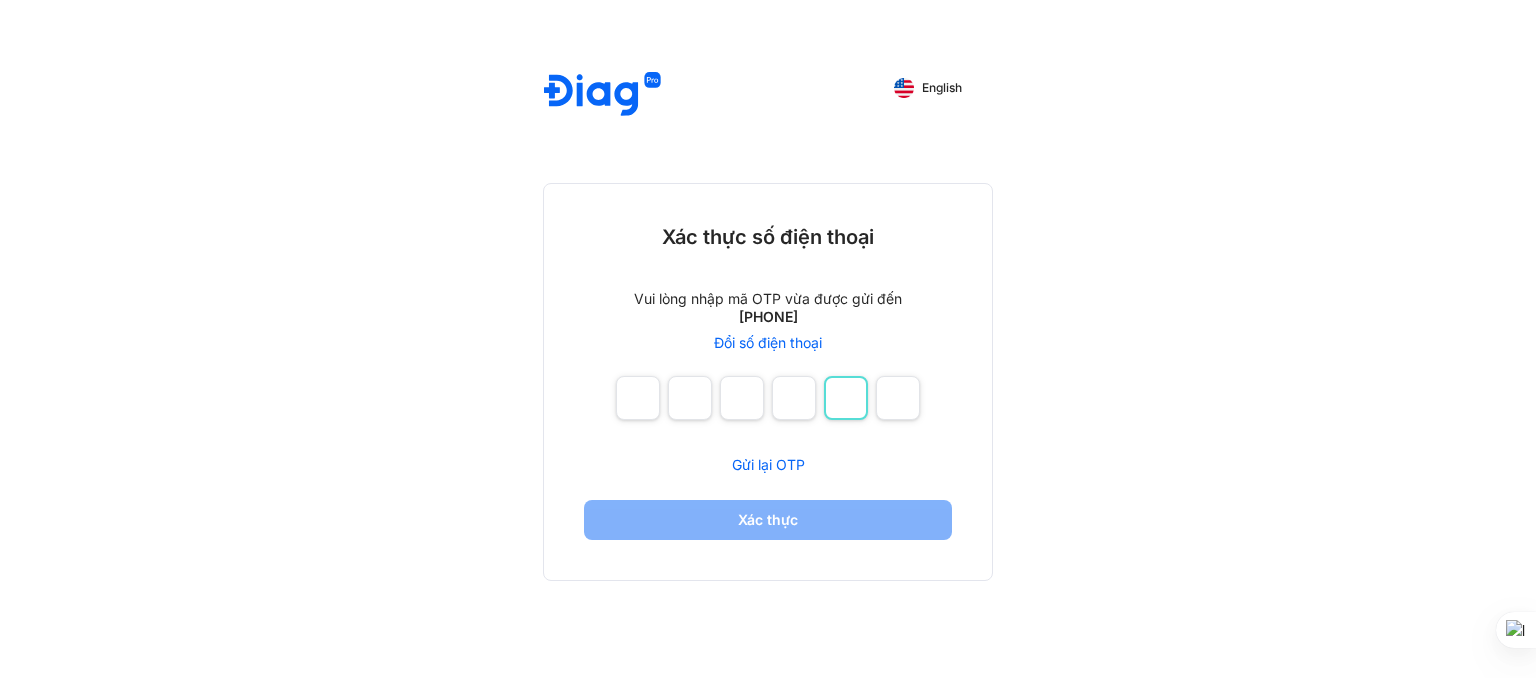 click at bounding box center [846, 398] 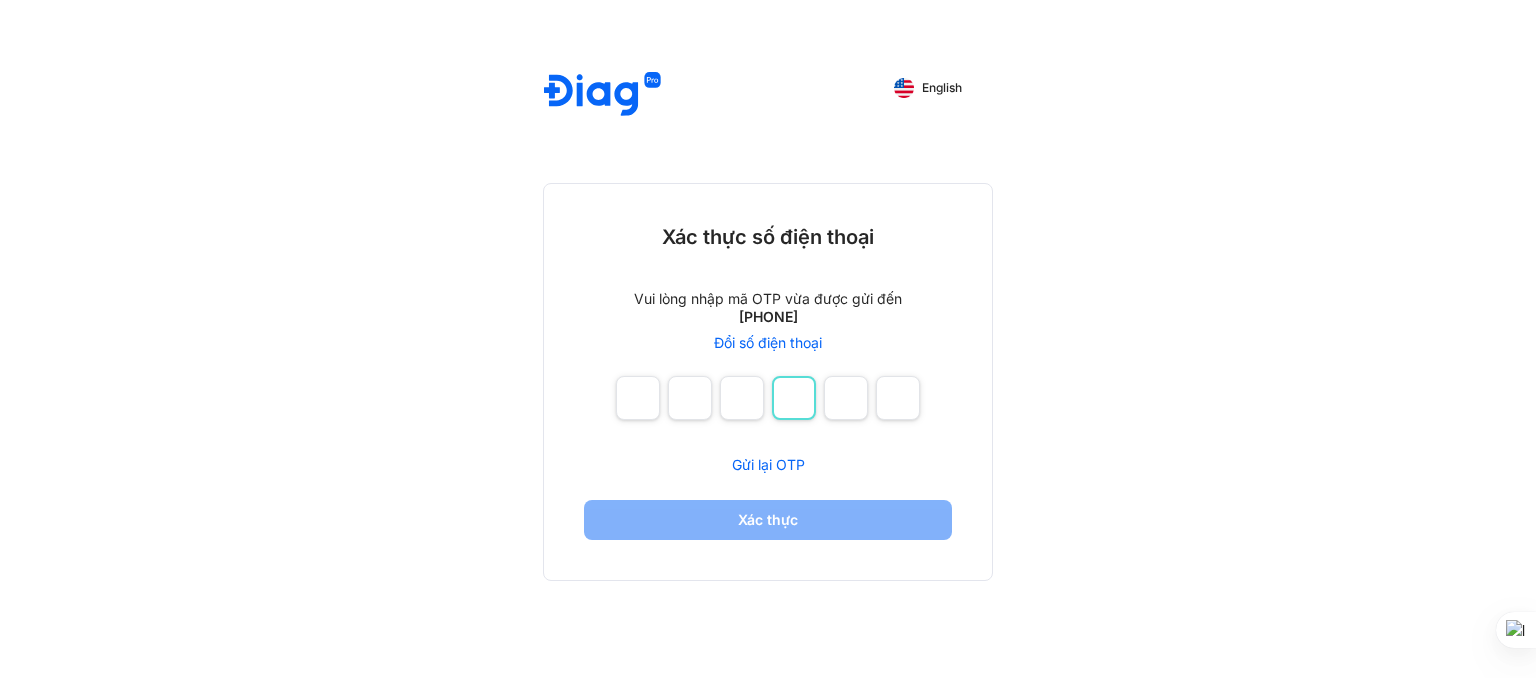 type 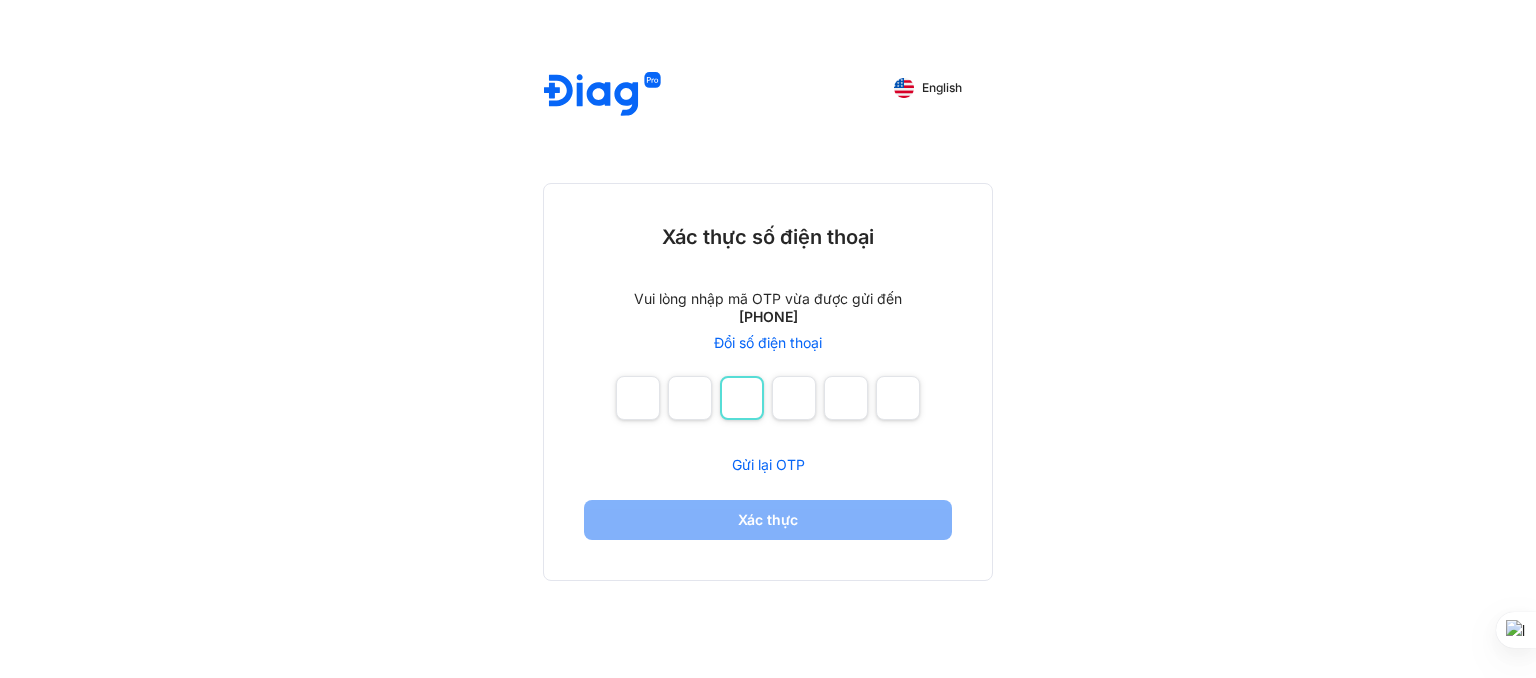 type 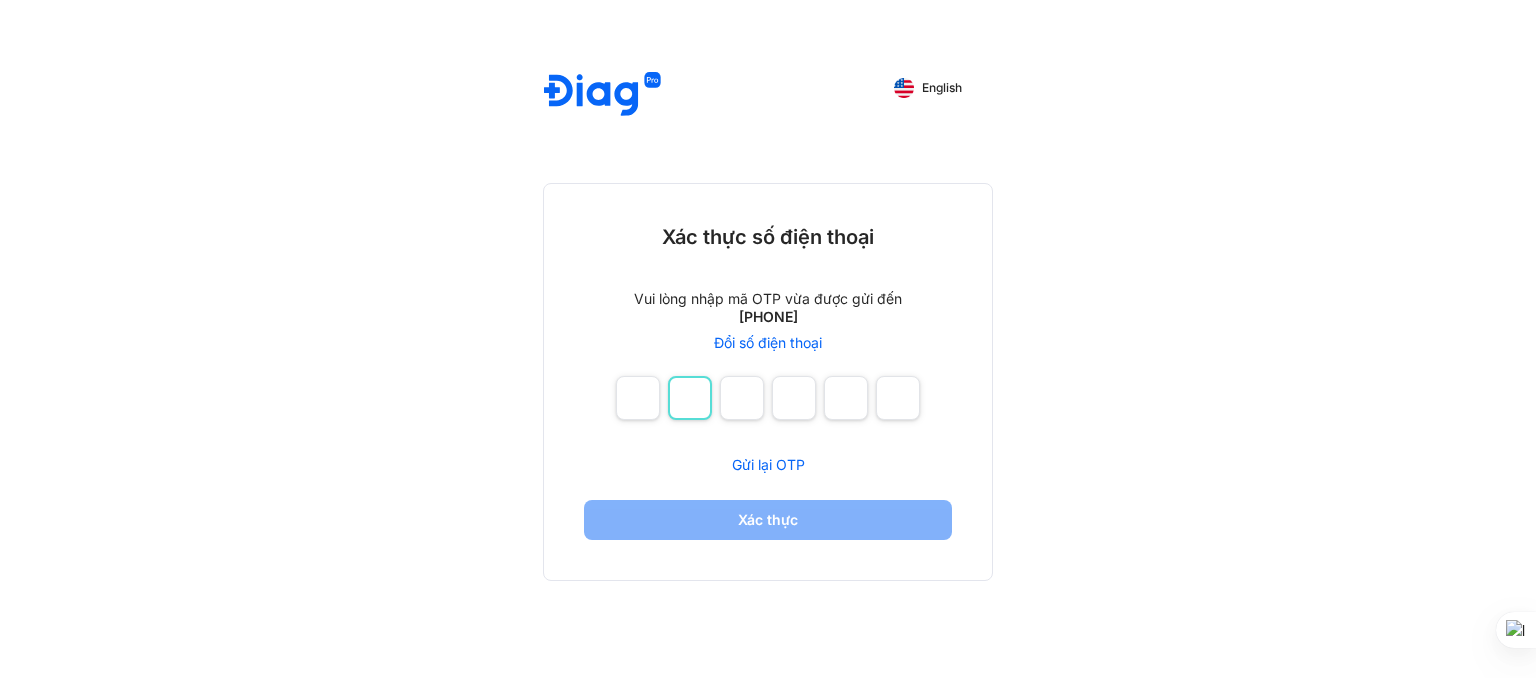 type 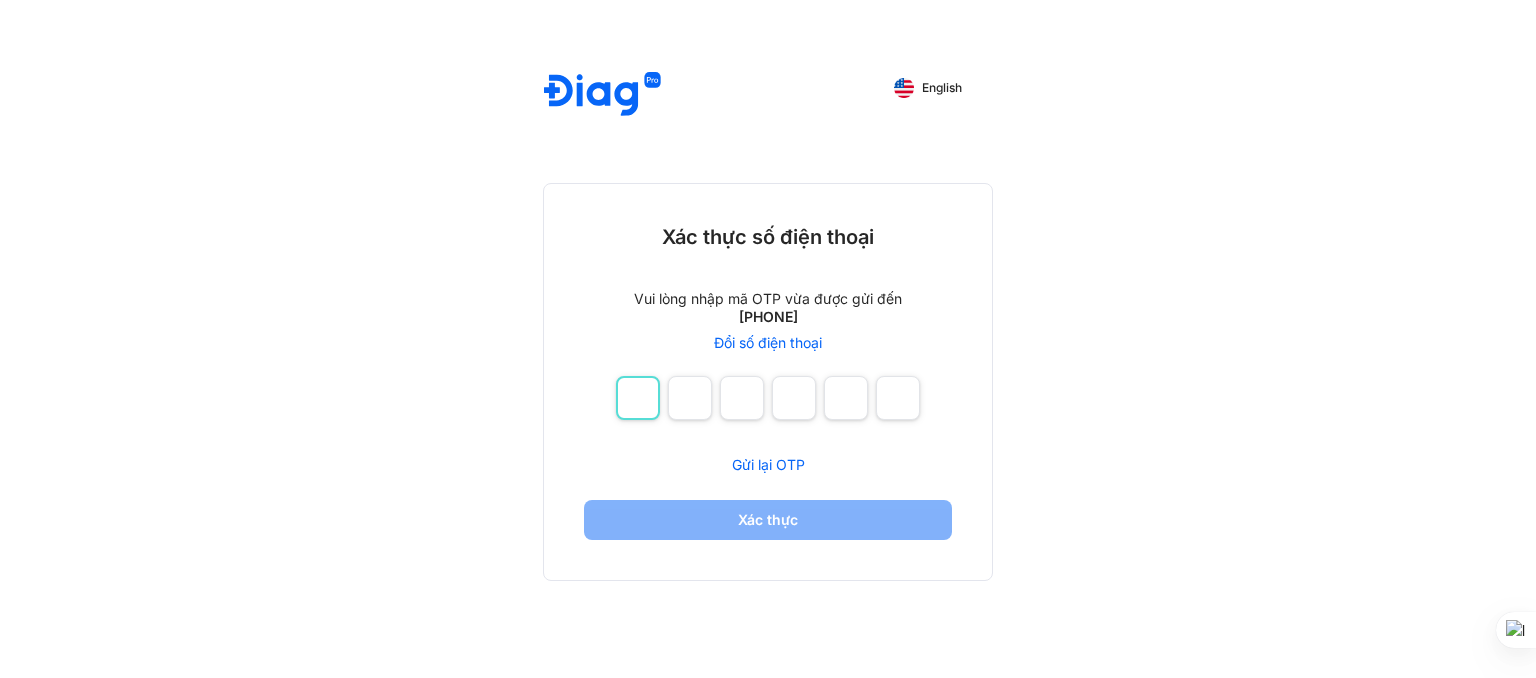 type on "*" 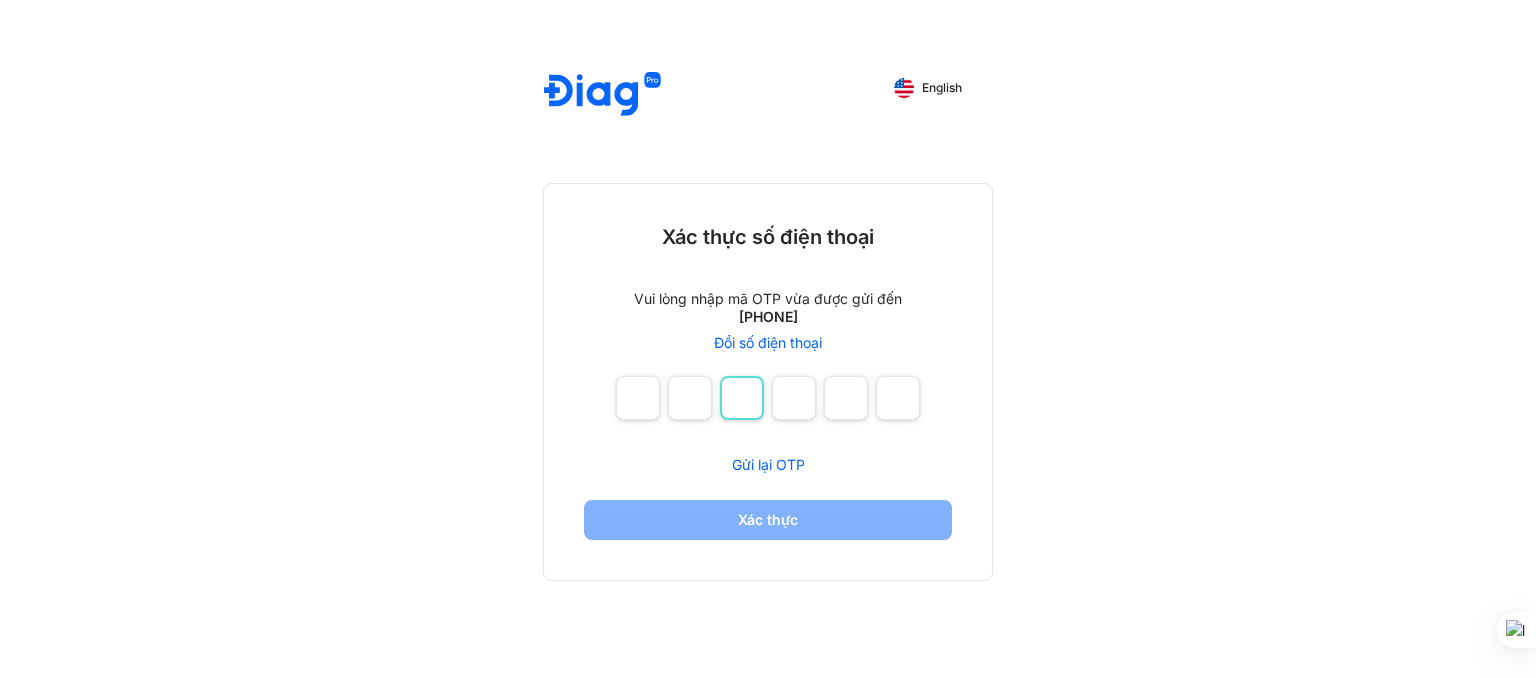 type on "*" 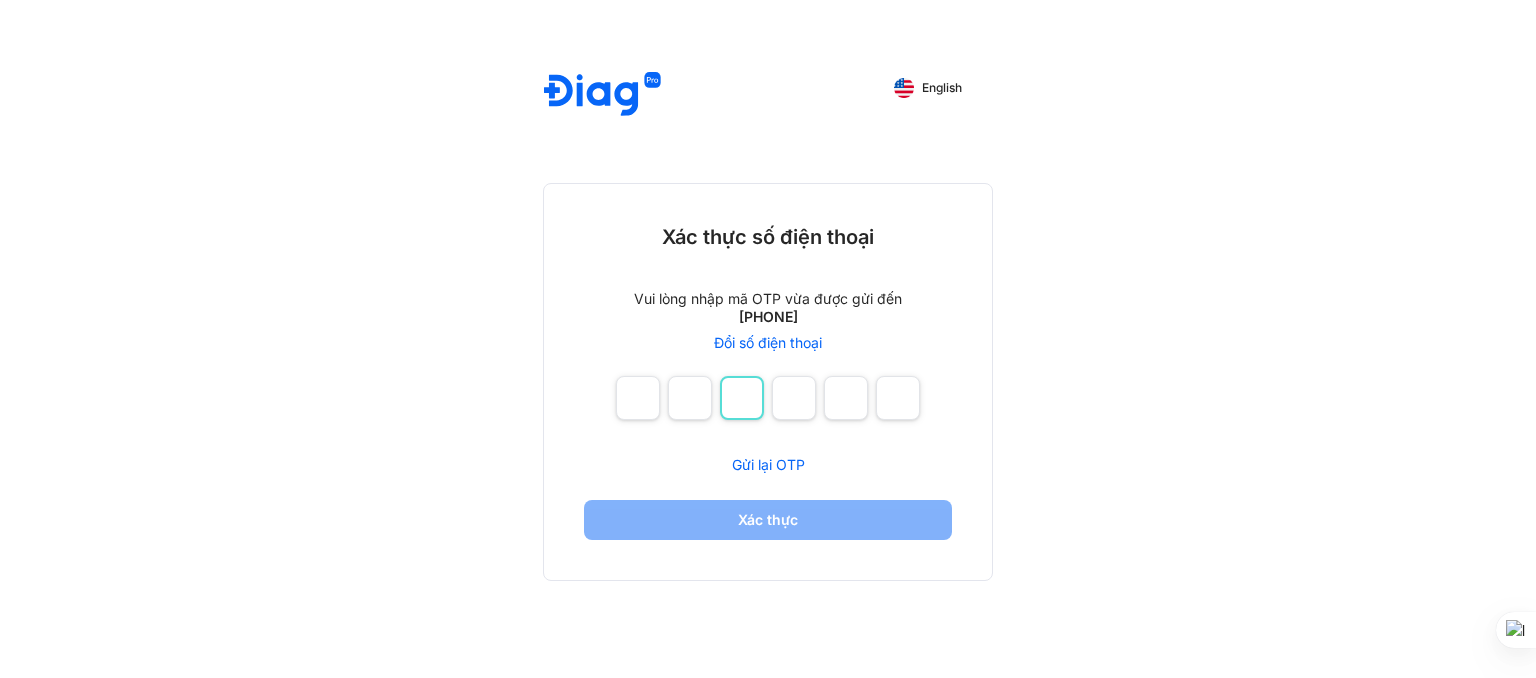 type on "**" 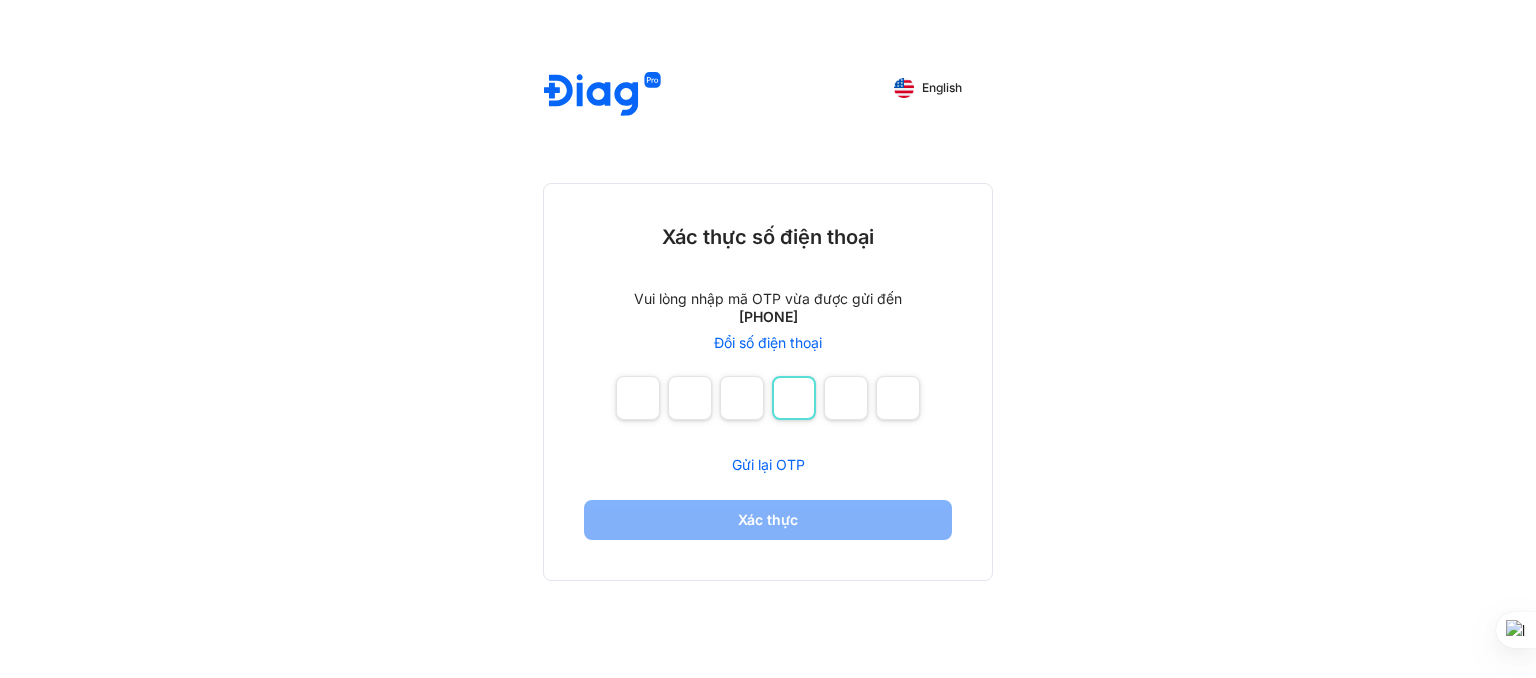 type on "**" 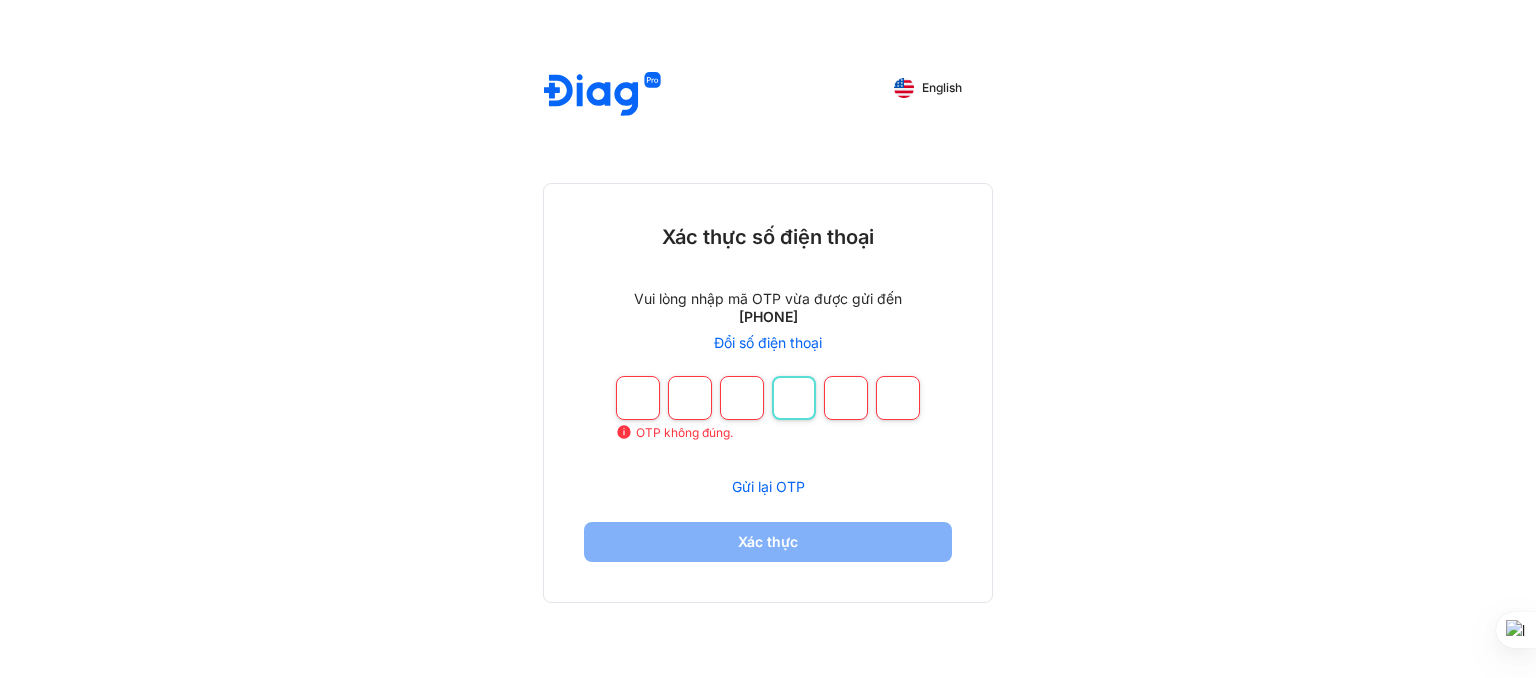 type 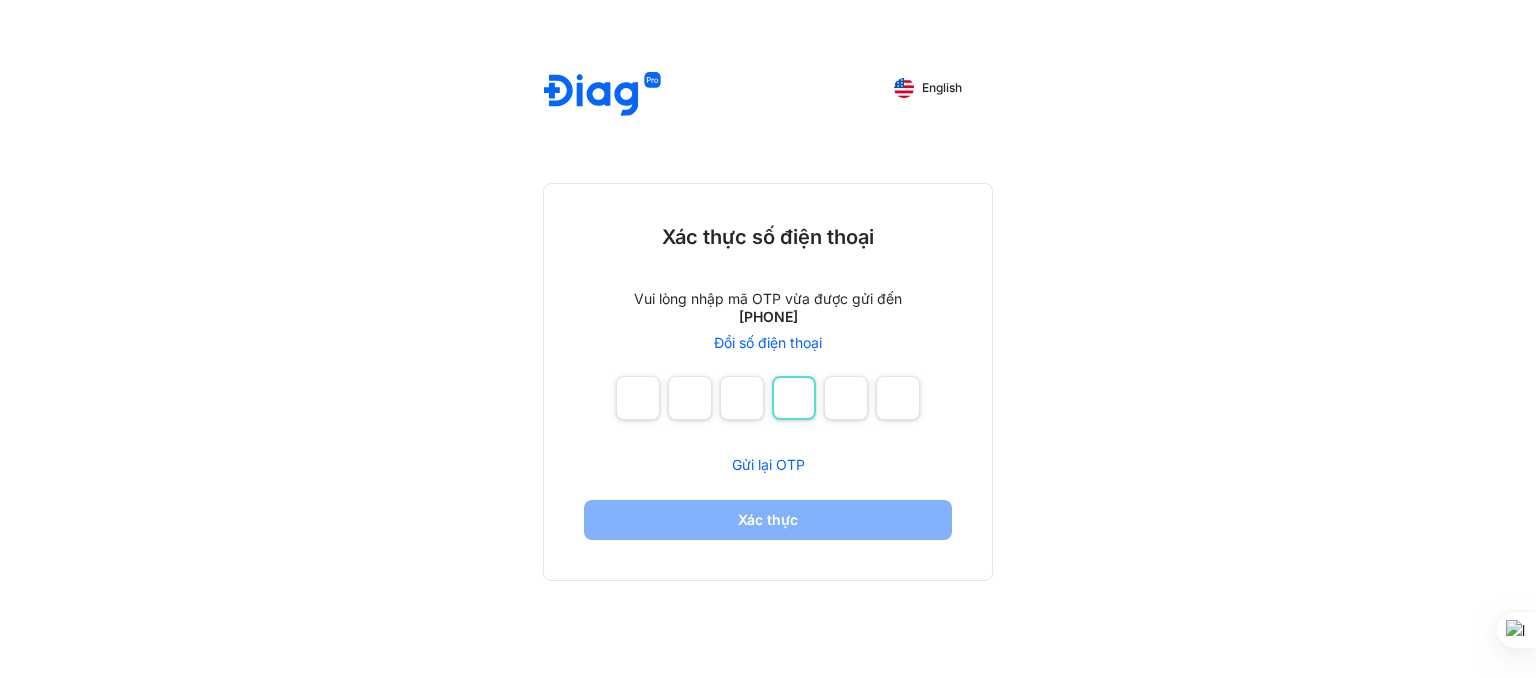 click at bounding box center (794, 398) 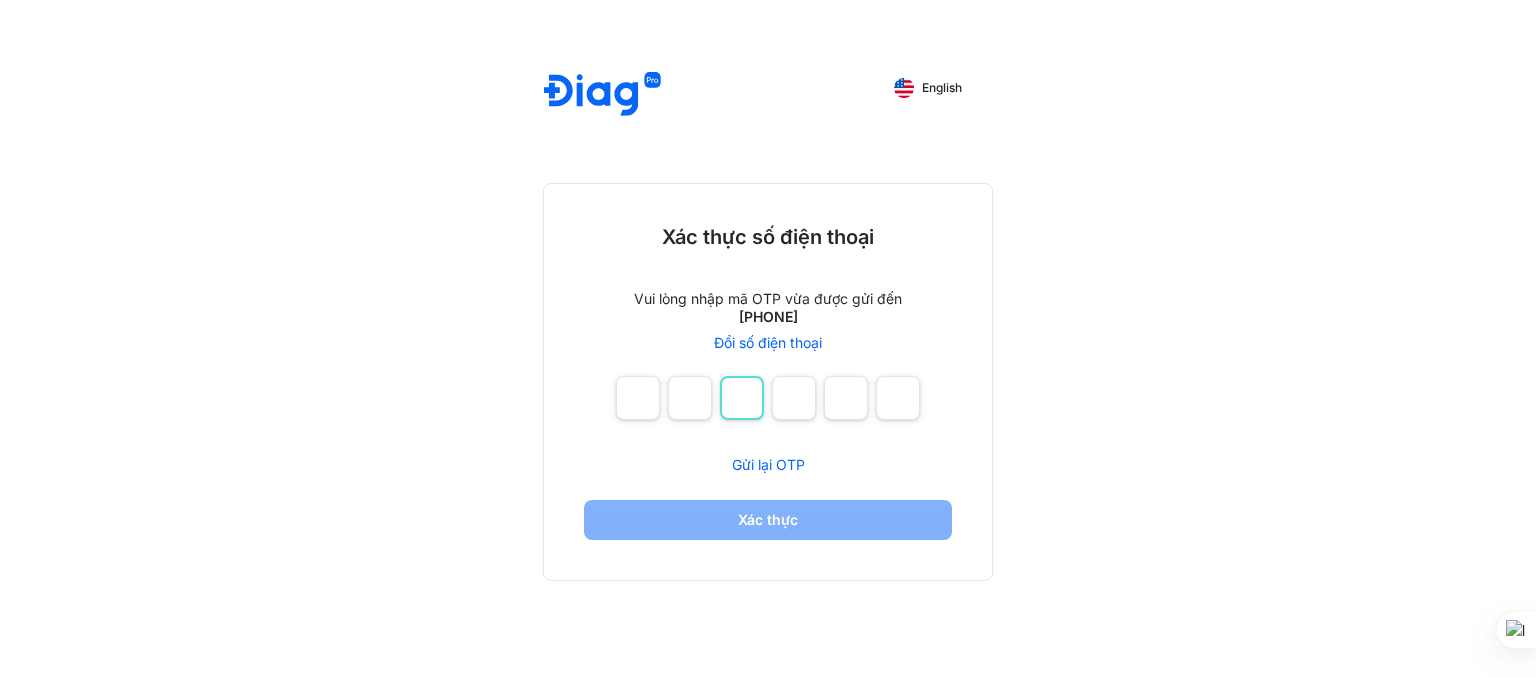 type on "*" 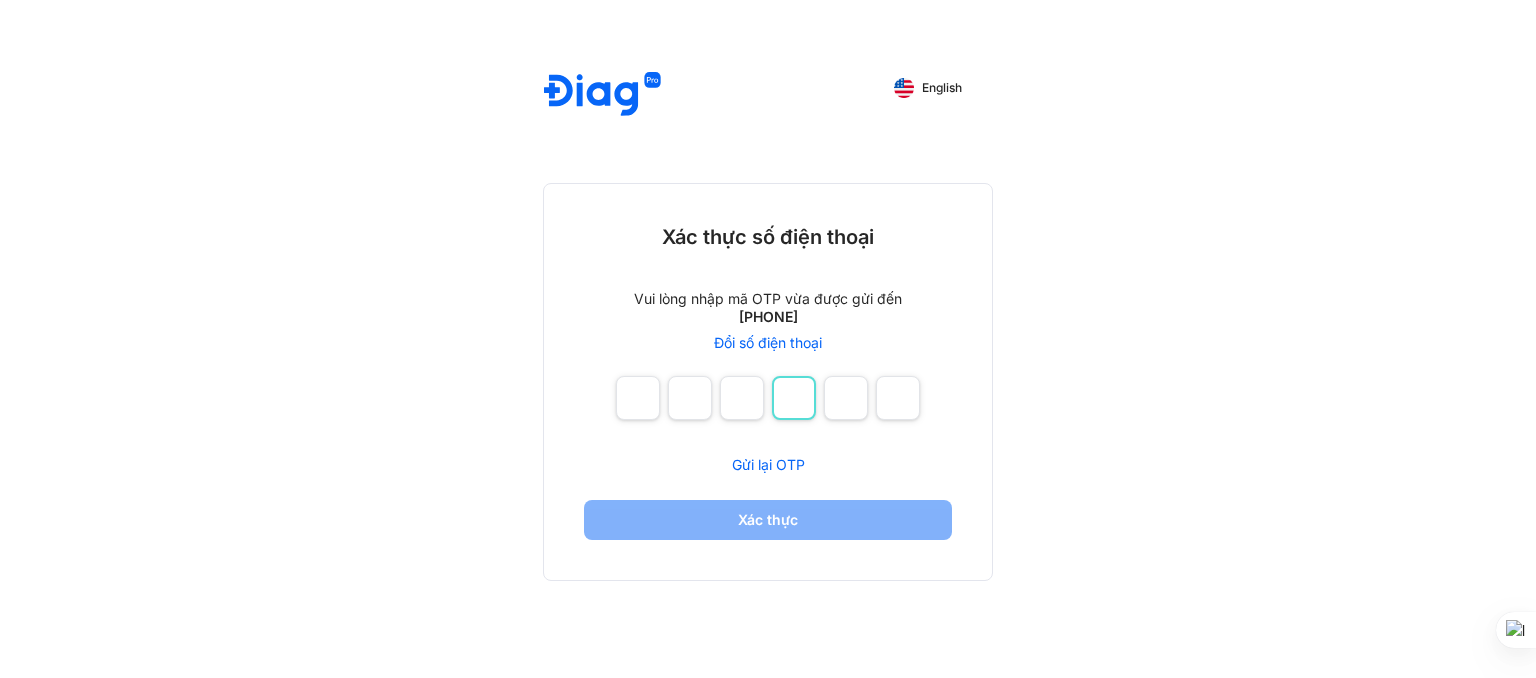 type on "*" 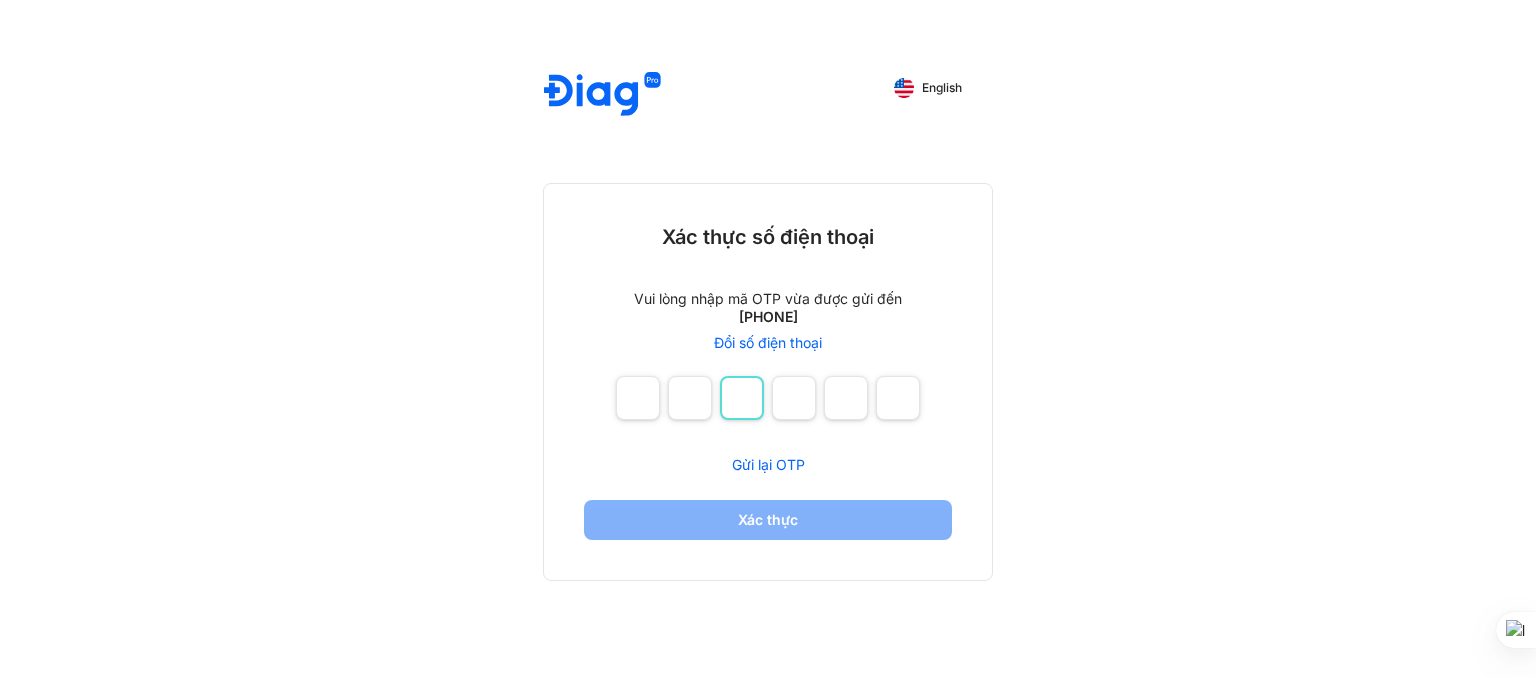 type 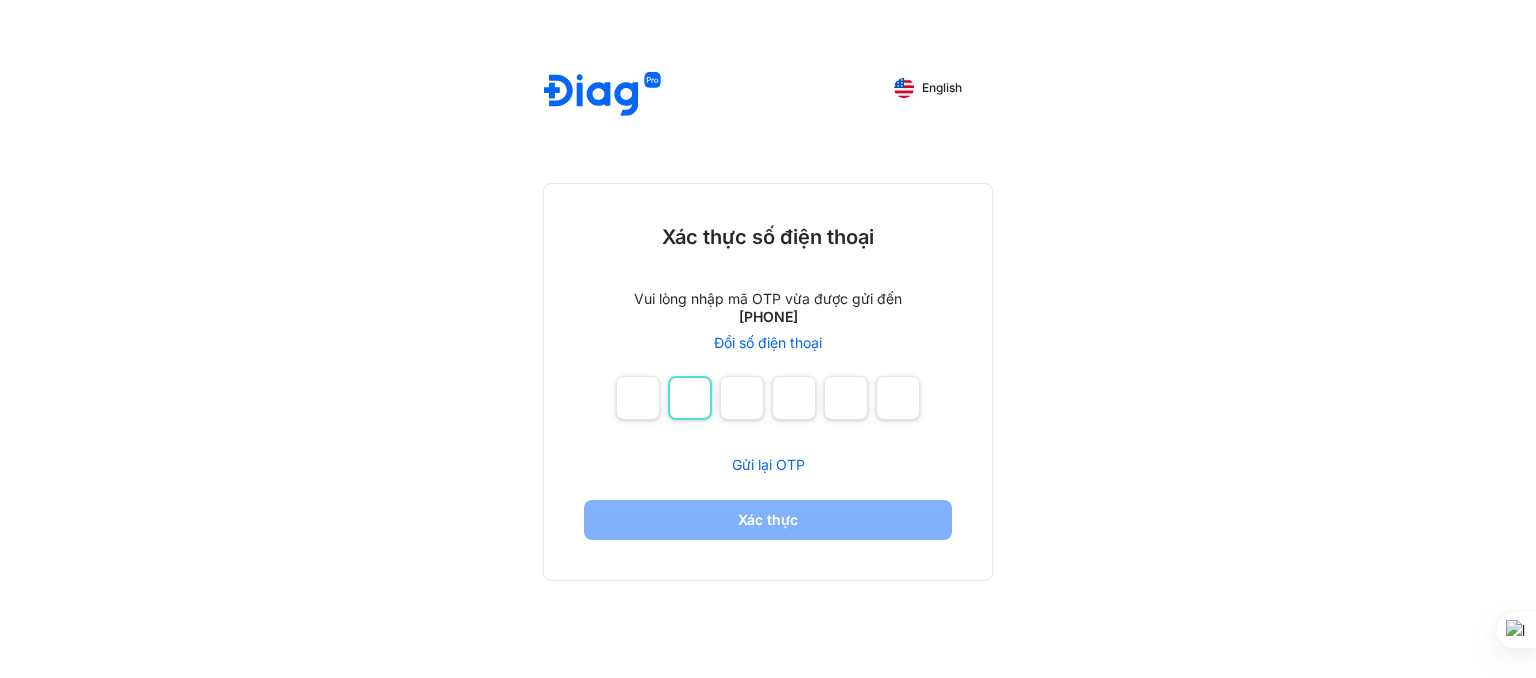 type 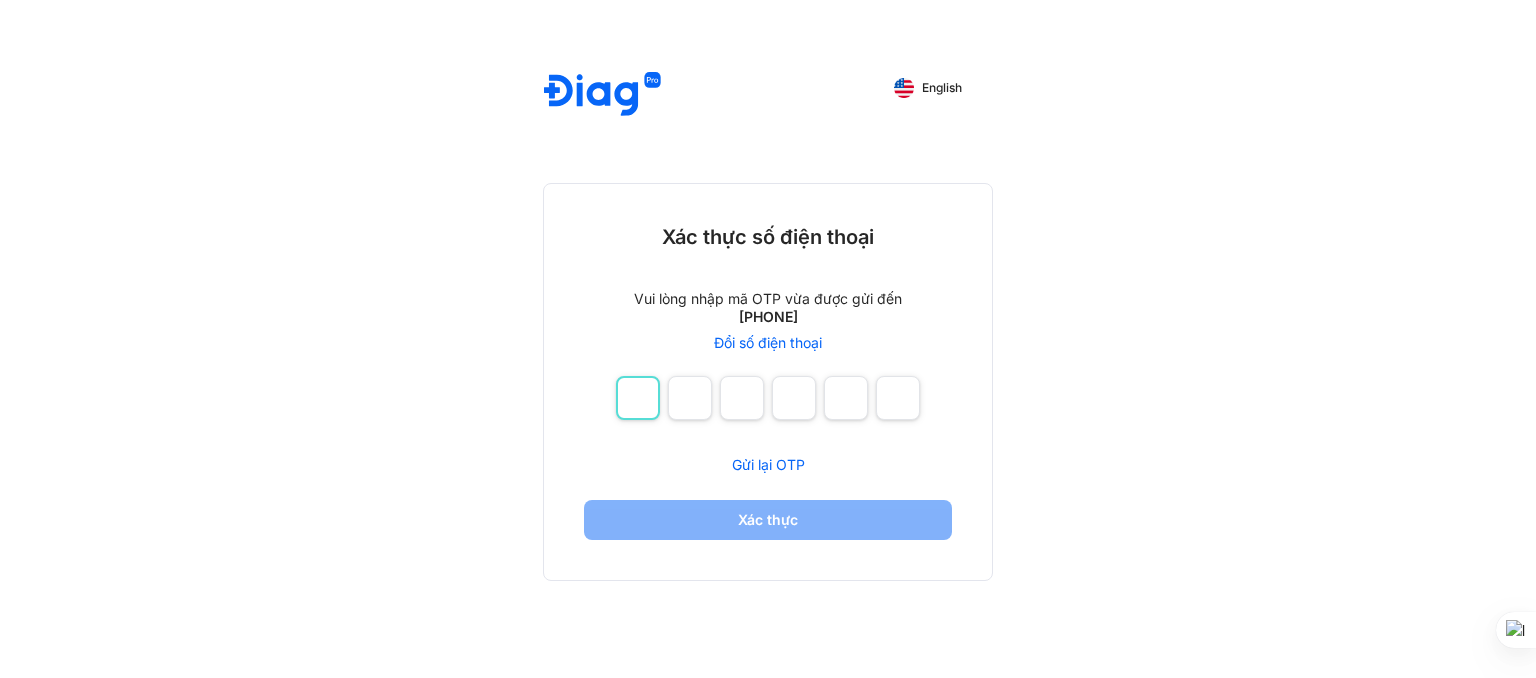 paste on "******" 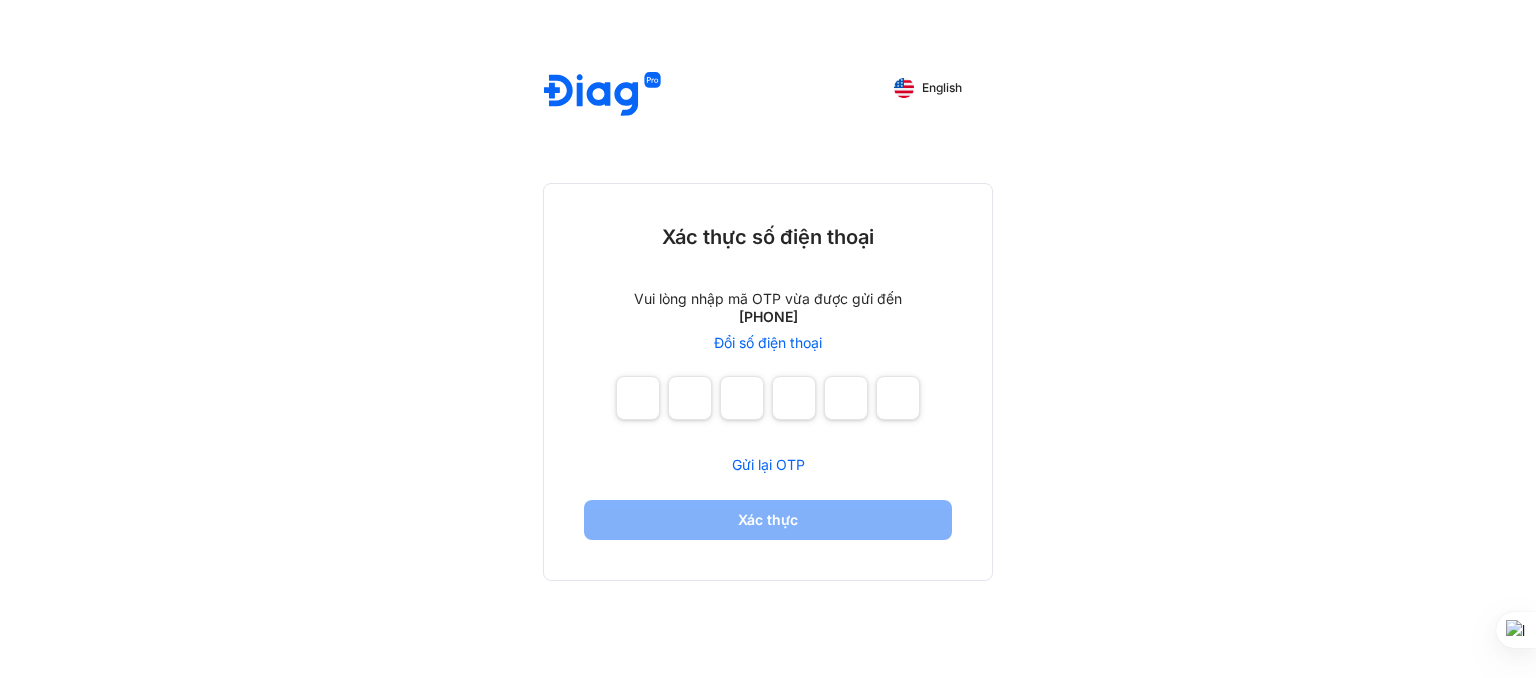 type on "*" 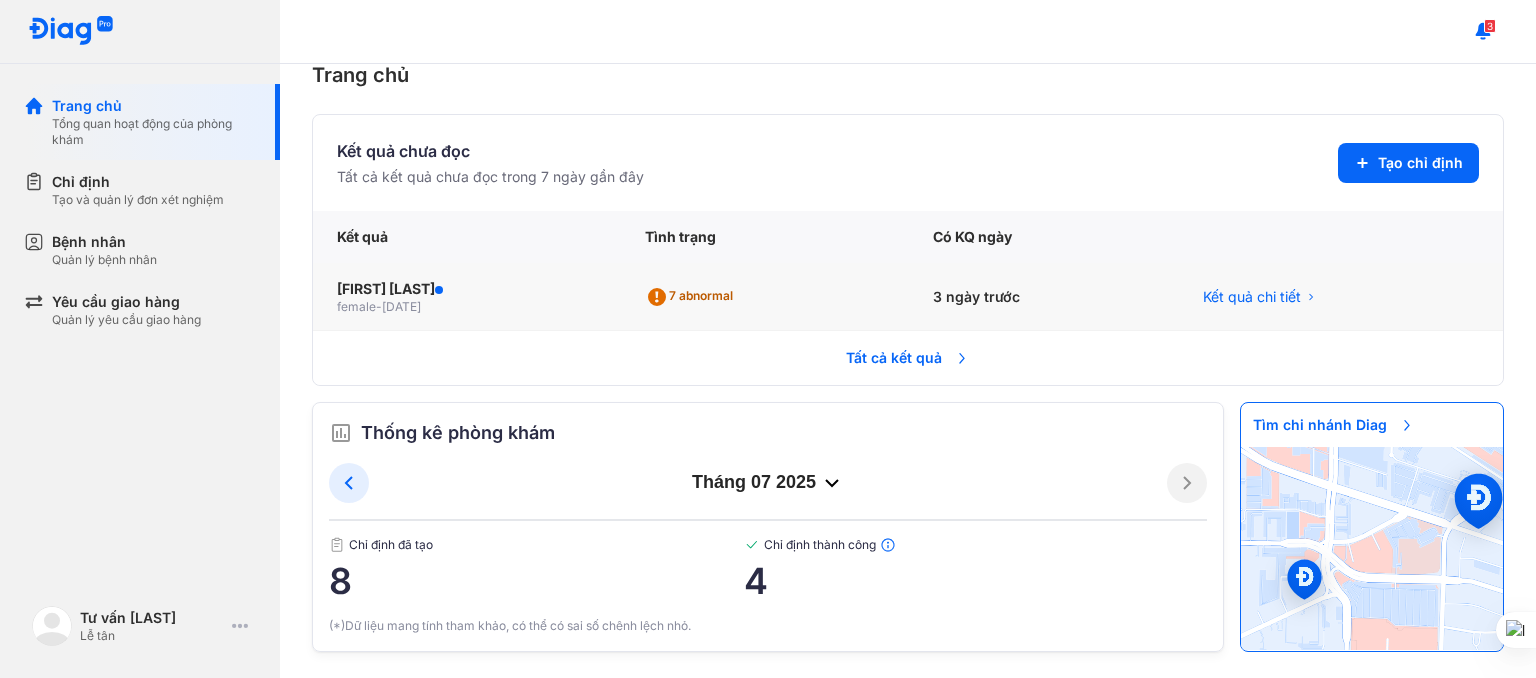 scroll, scrollTop: 40, scrollLeft: 0, axis: vertical 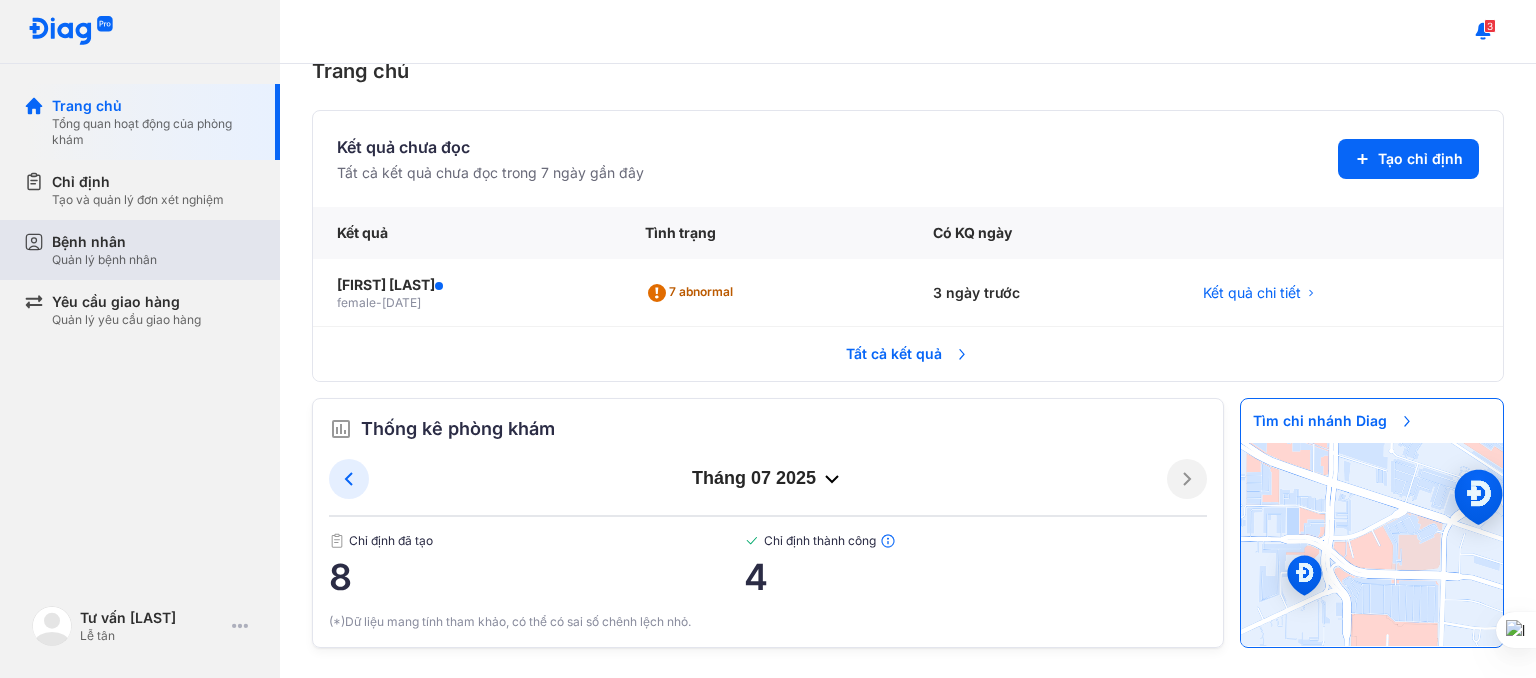 click on "Bệnh nhân Quản lý bệnh nhân" at bounding box center [154, 250] 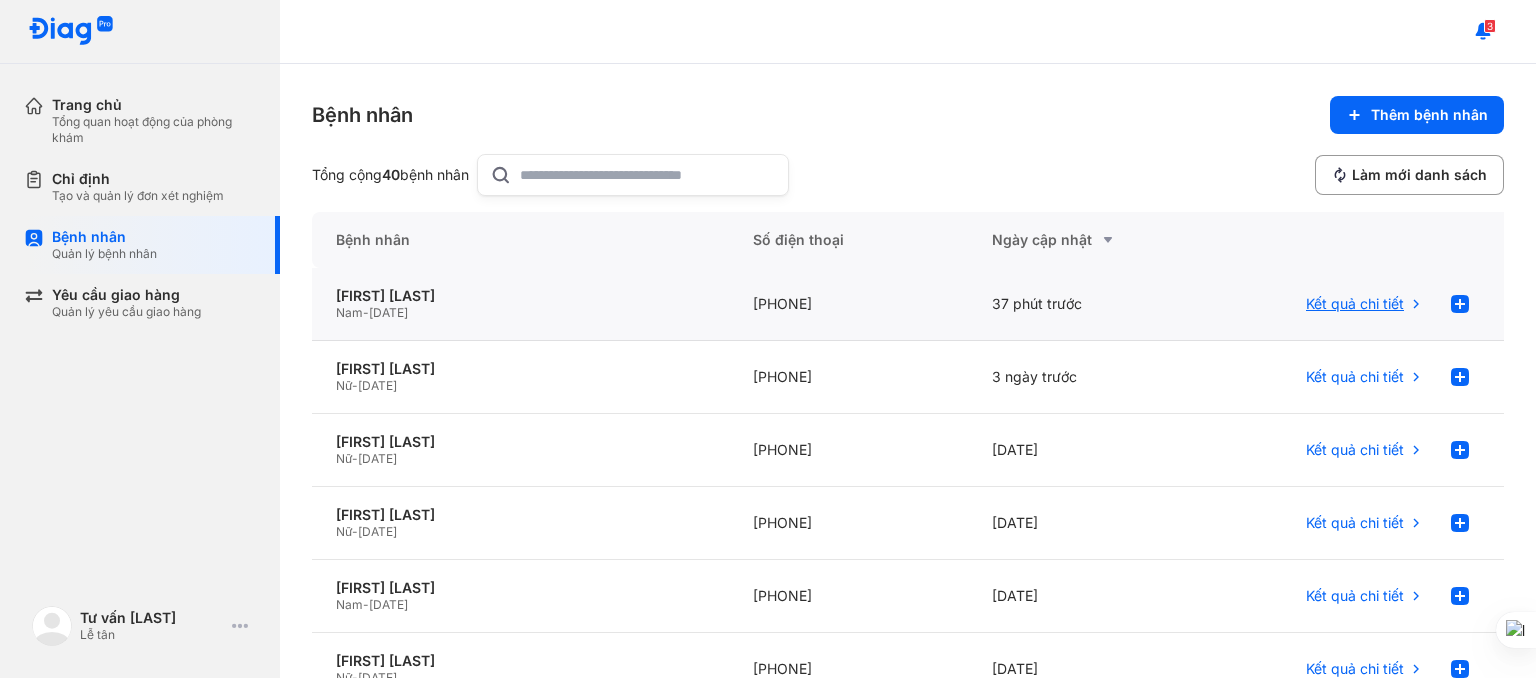 click on "Kết quả chi tiết" at bounding box center [1355, 304] 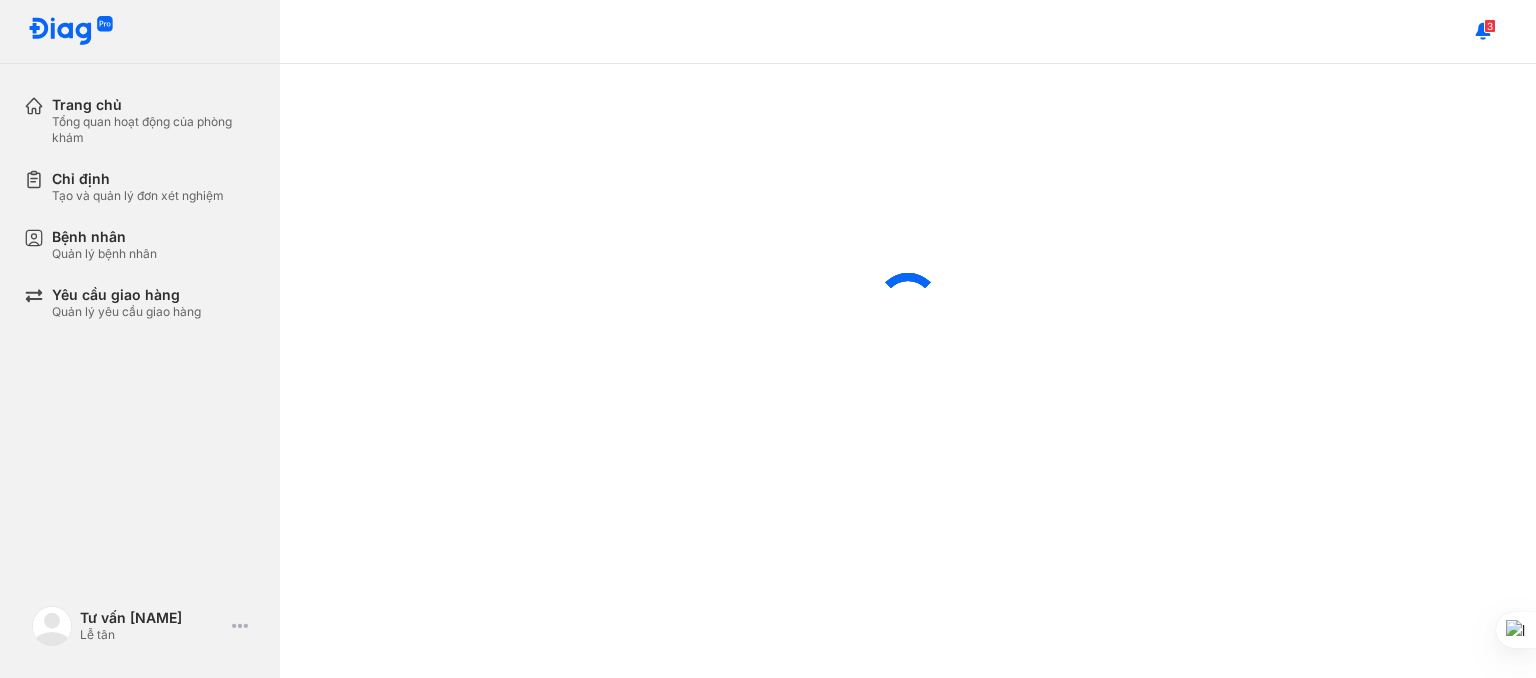 scroll, scrollTop: 0, scrollLeft: 0, axis: both 